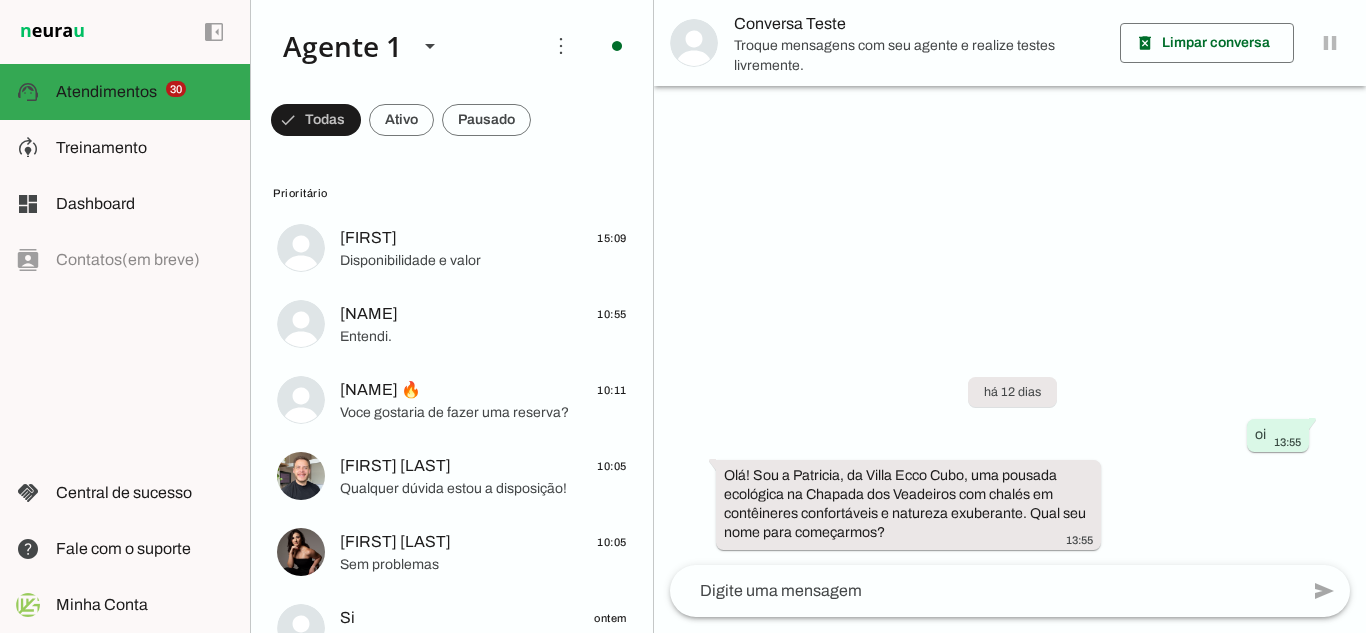 scroll, scrollTop: 0, scrollLeft: 0, axis: both 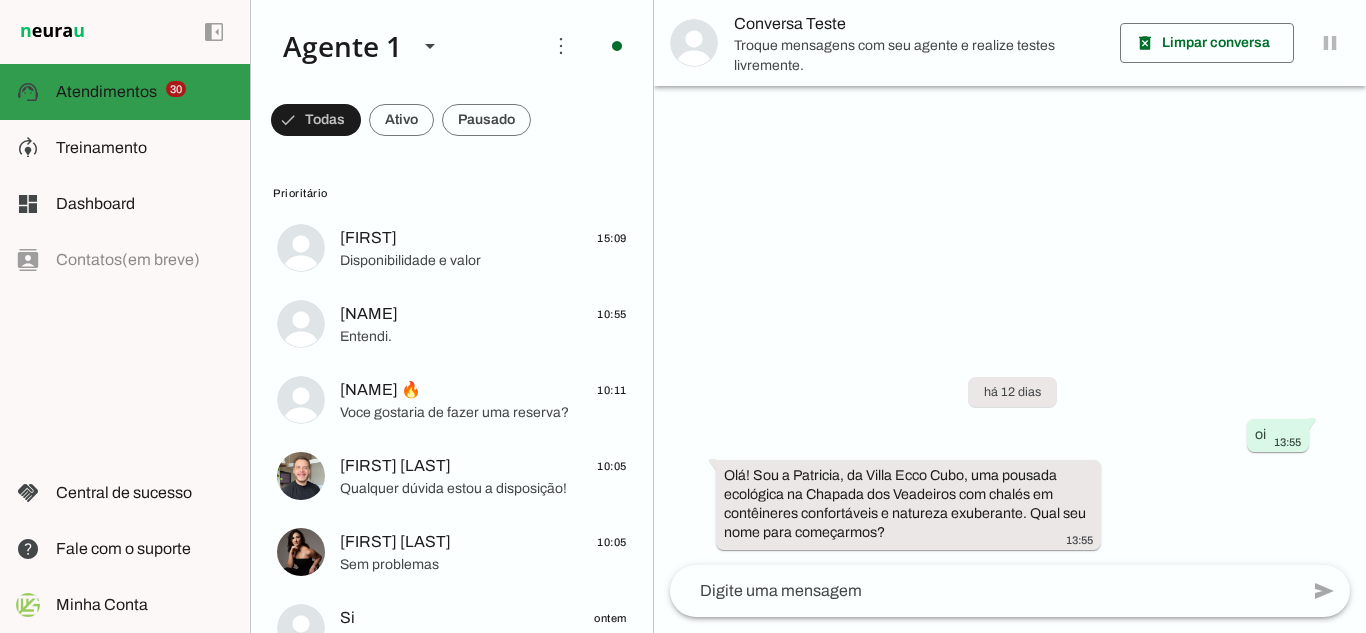 click on "Atendimentos" 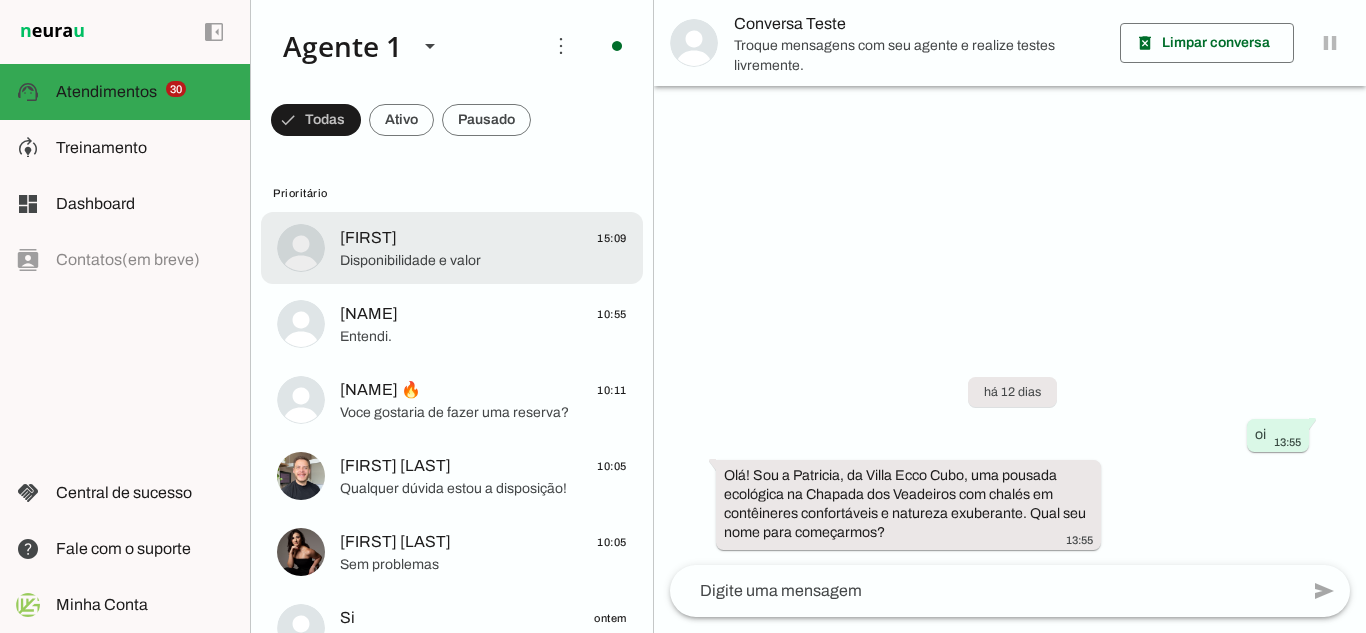click on "[NAME]
15:09" 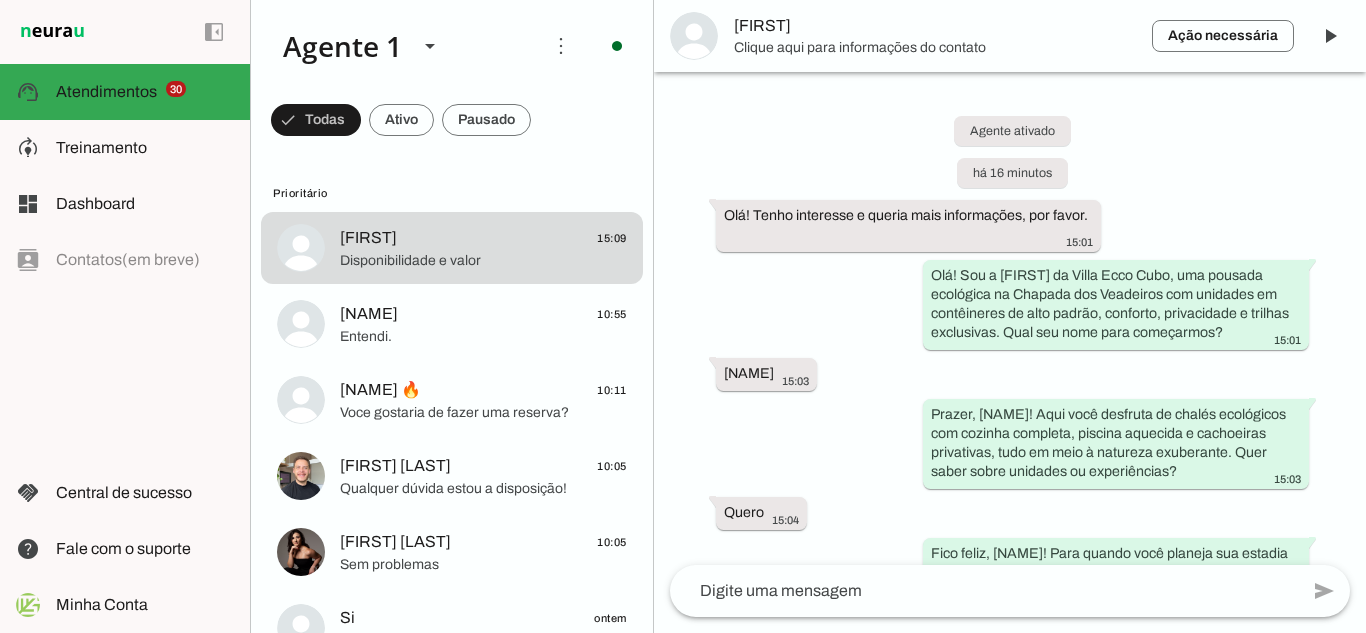 scroll, scrollTop: 465, scrollLeft: 0, axis: vertical 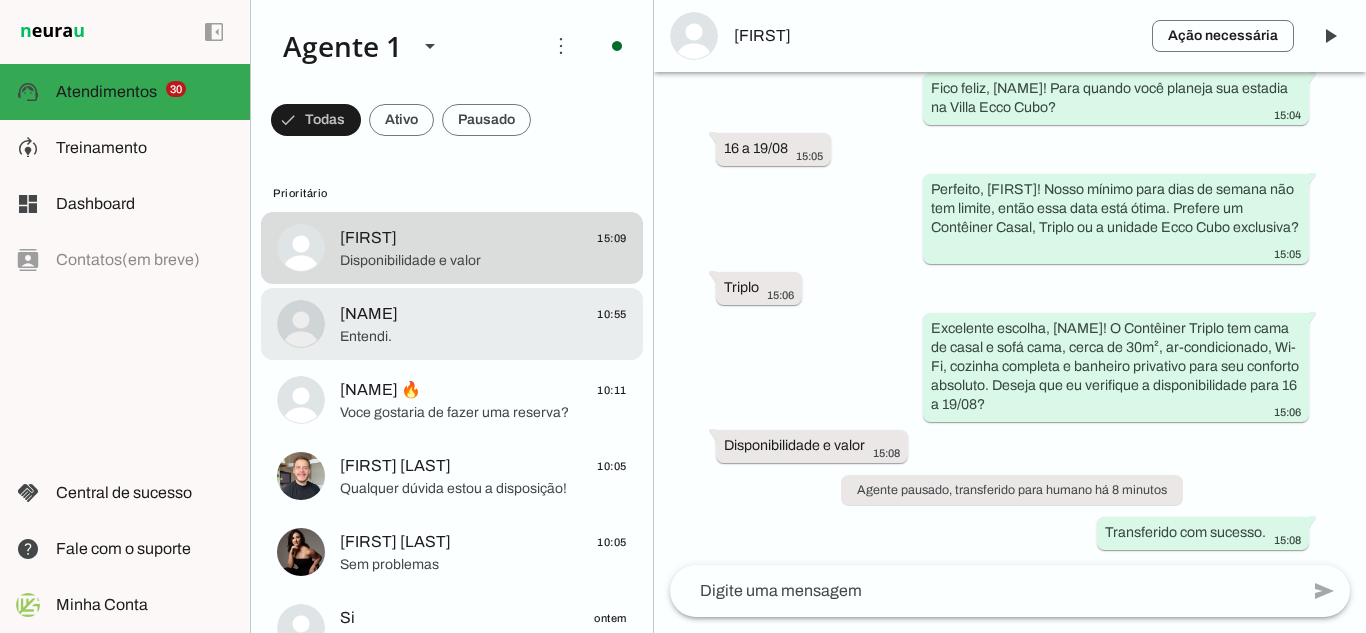 click on "Entendi." 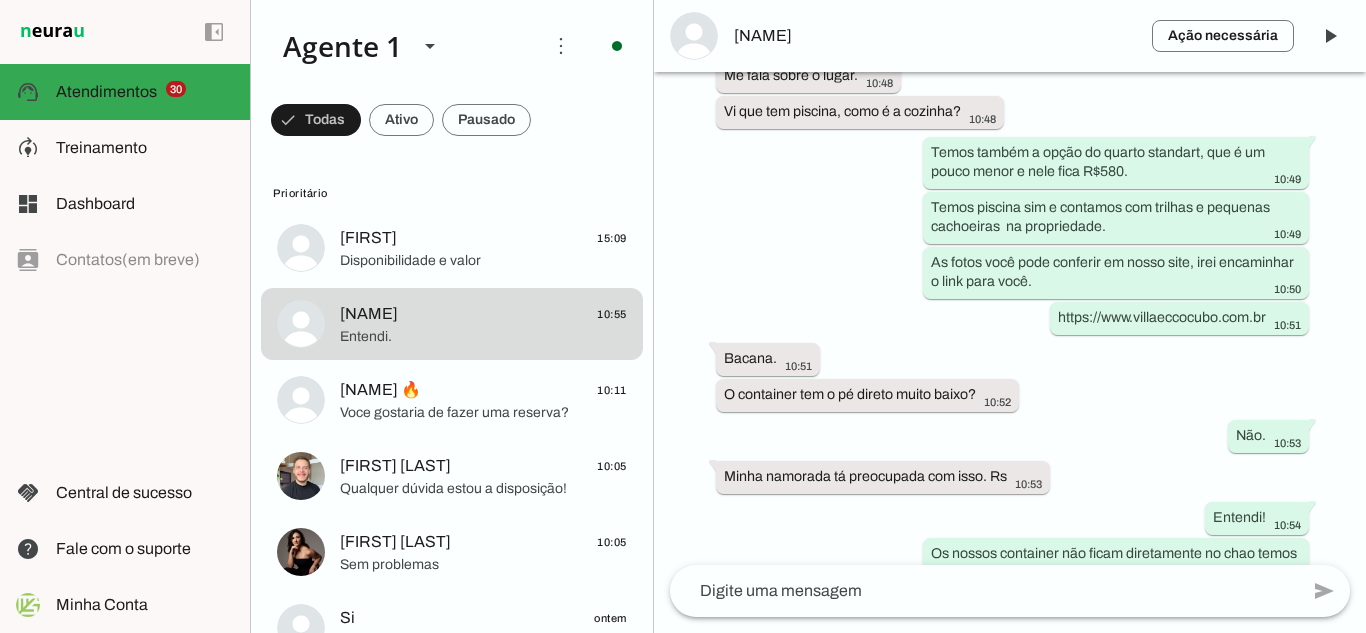scroll, scrollTop: 1260, scrollLeft: 0, axis: vertical 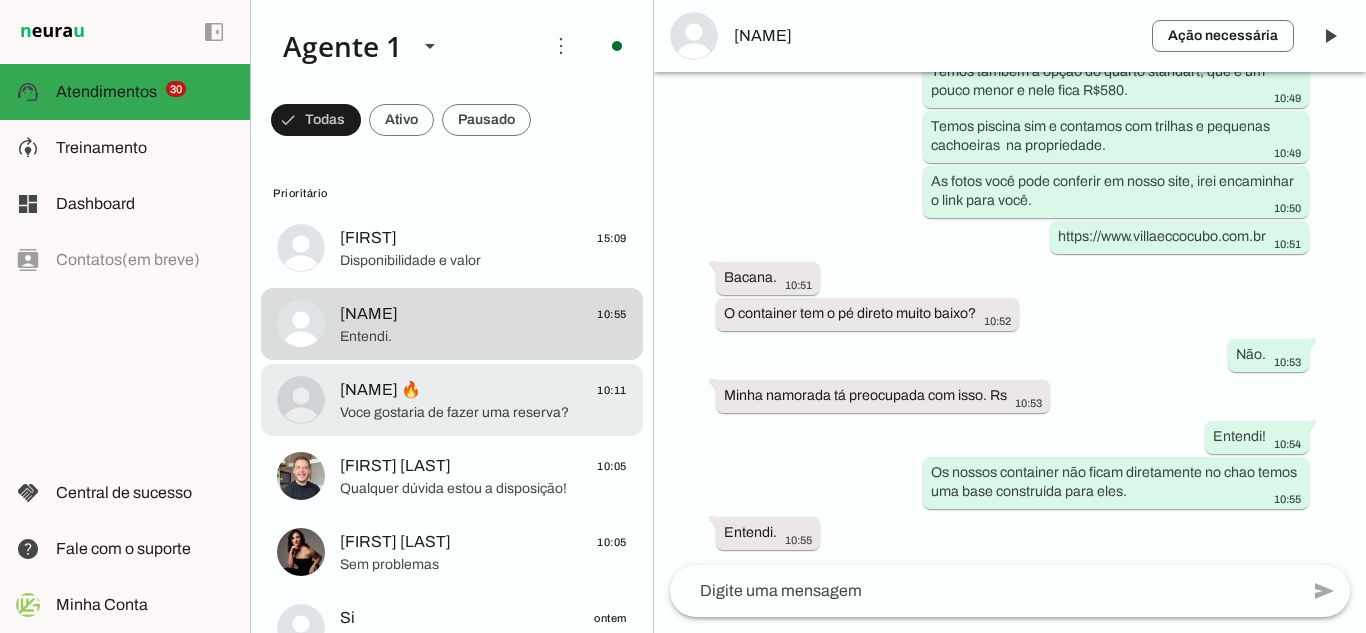 click on "Voce gostaria de fazer uma reserva?" 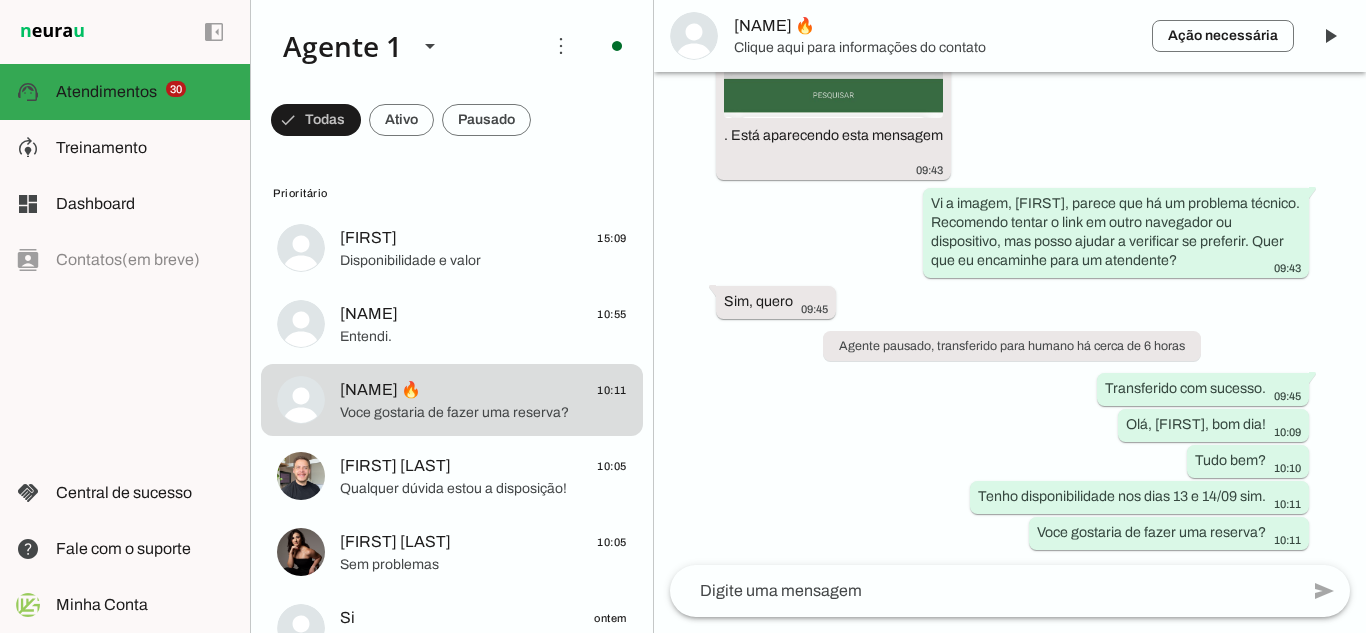scroll, scrollTop: 860, scrollLeft: 0, axis: vertical 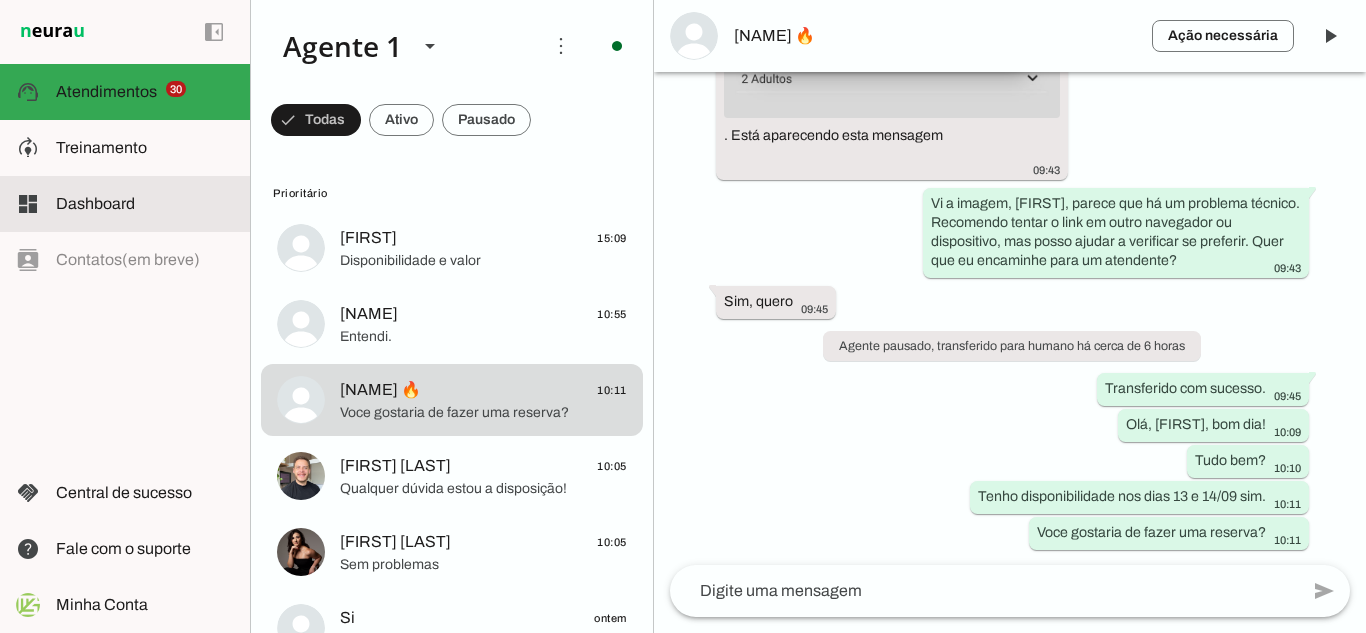 click at bounding box center (145, 204) 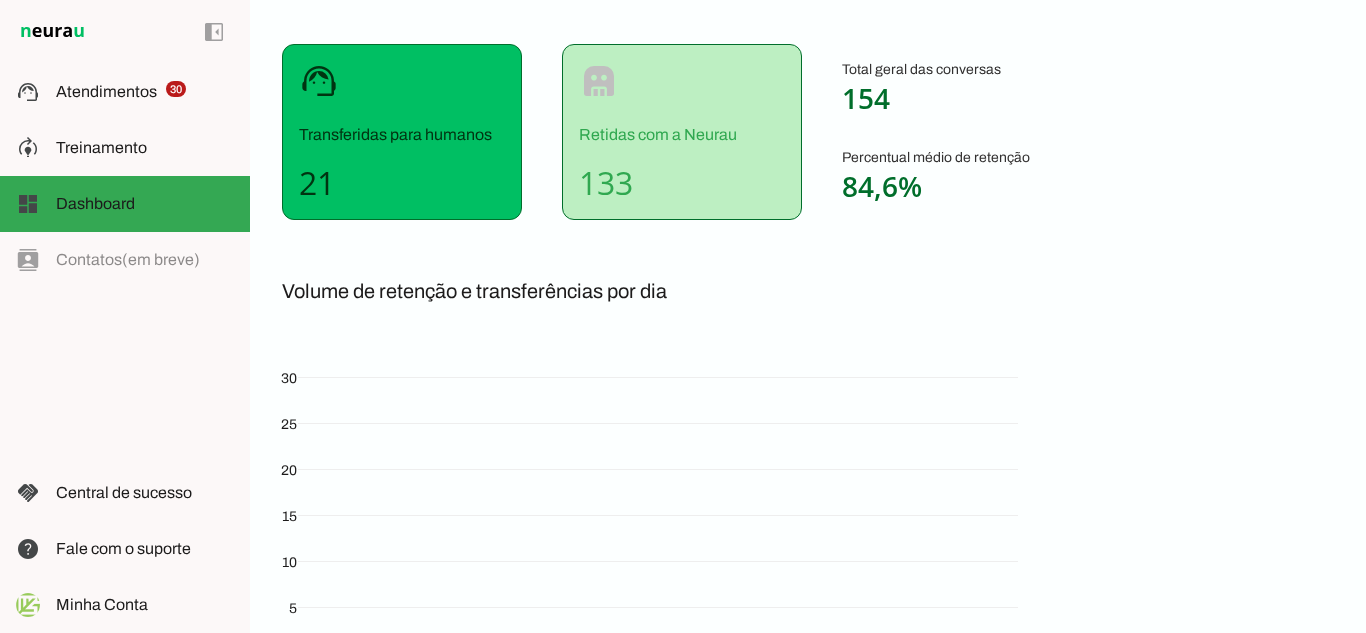 scroll, scrollTop: 0, scrollLeft: 0, axis: both 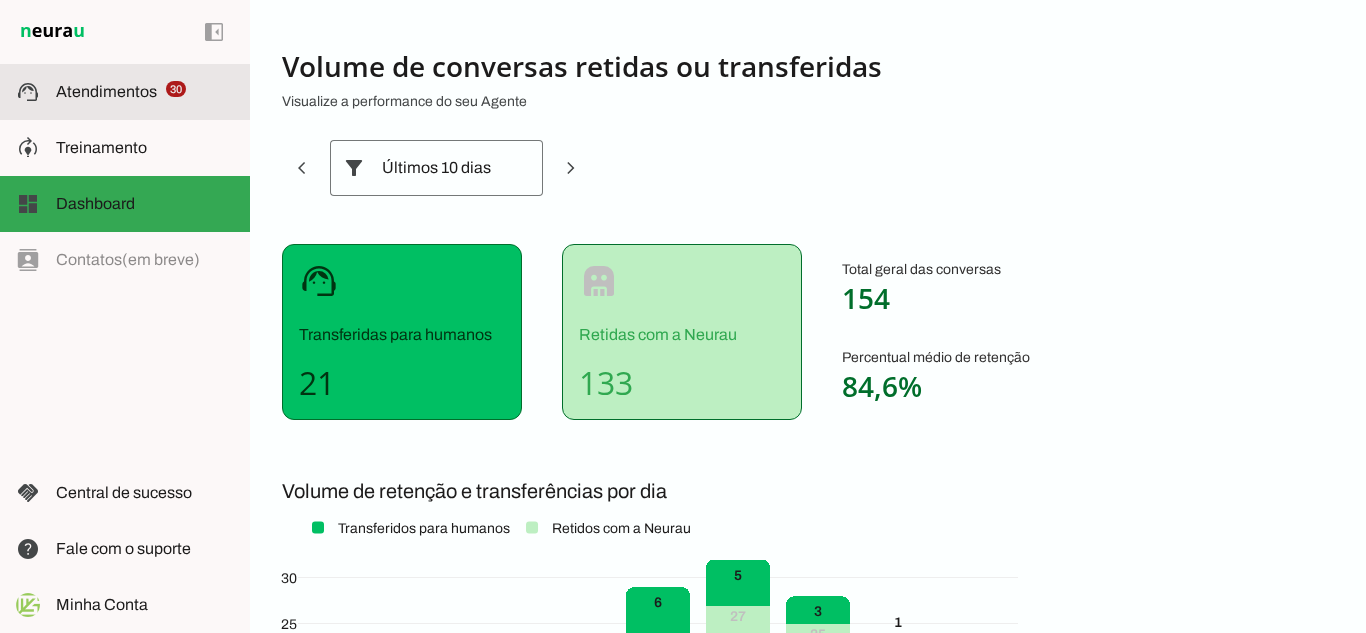 click on "Atendimentos" 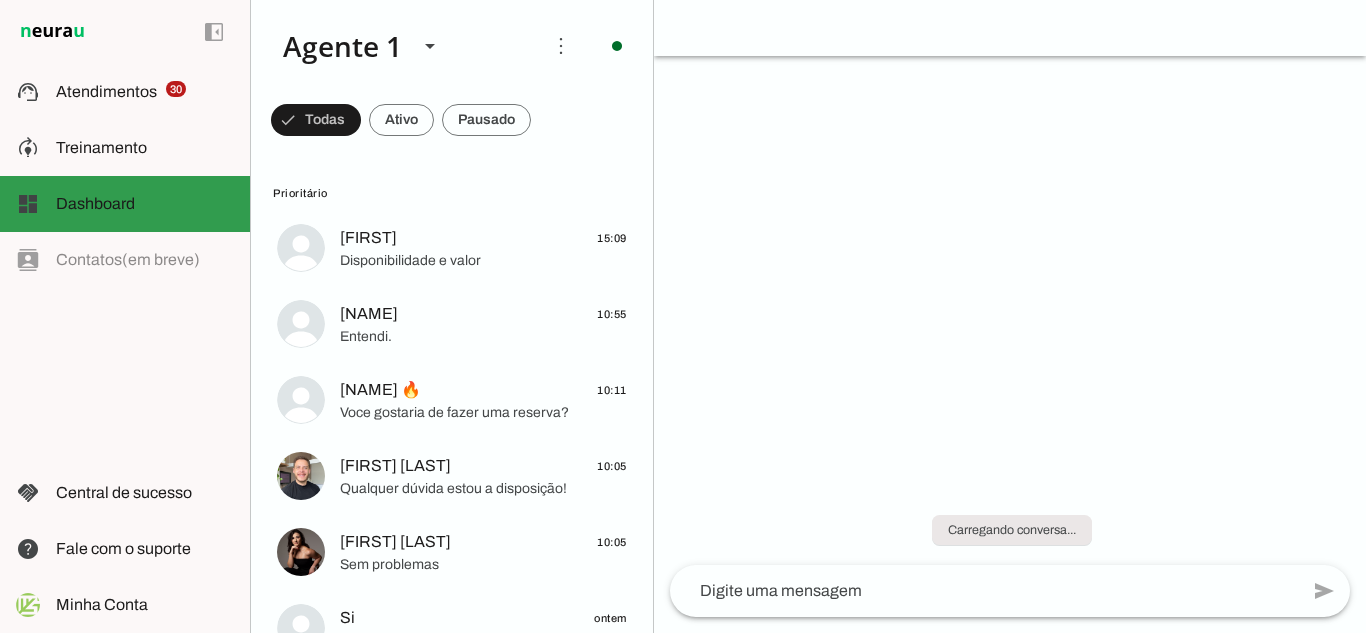 scroll, scrollTop: 0, scrollLeft: 0, axis: both 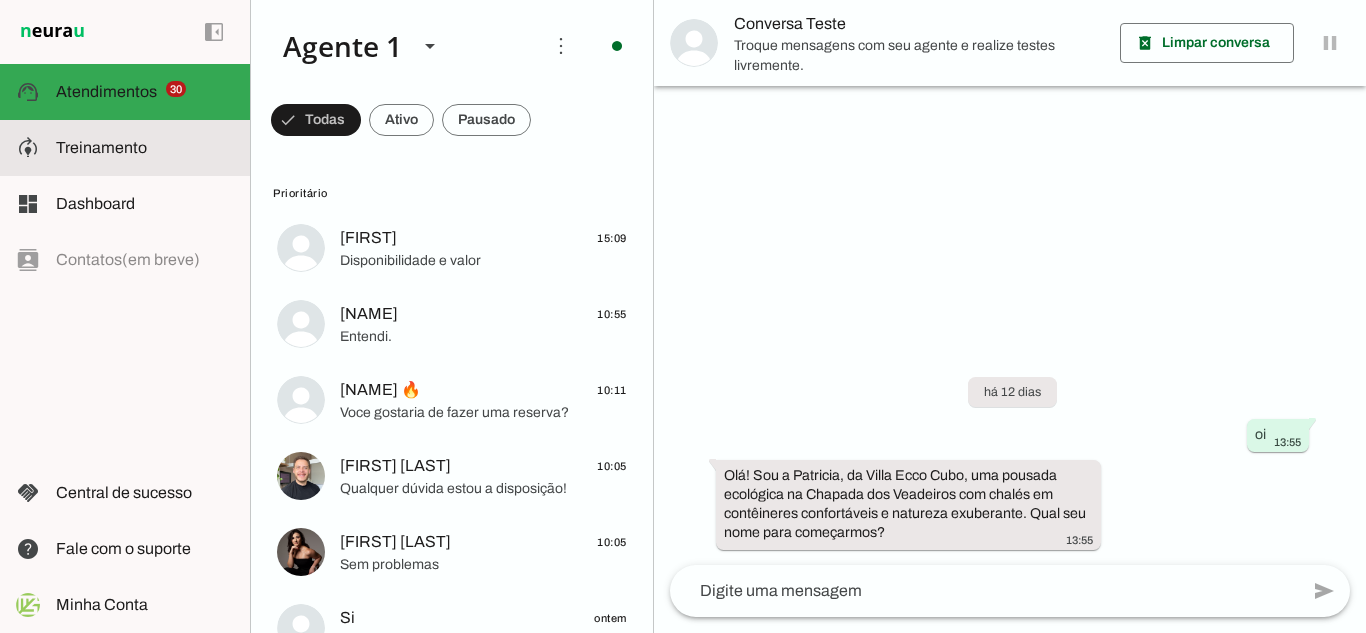 click at bounding box center [145, 148] 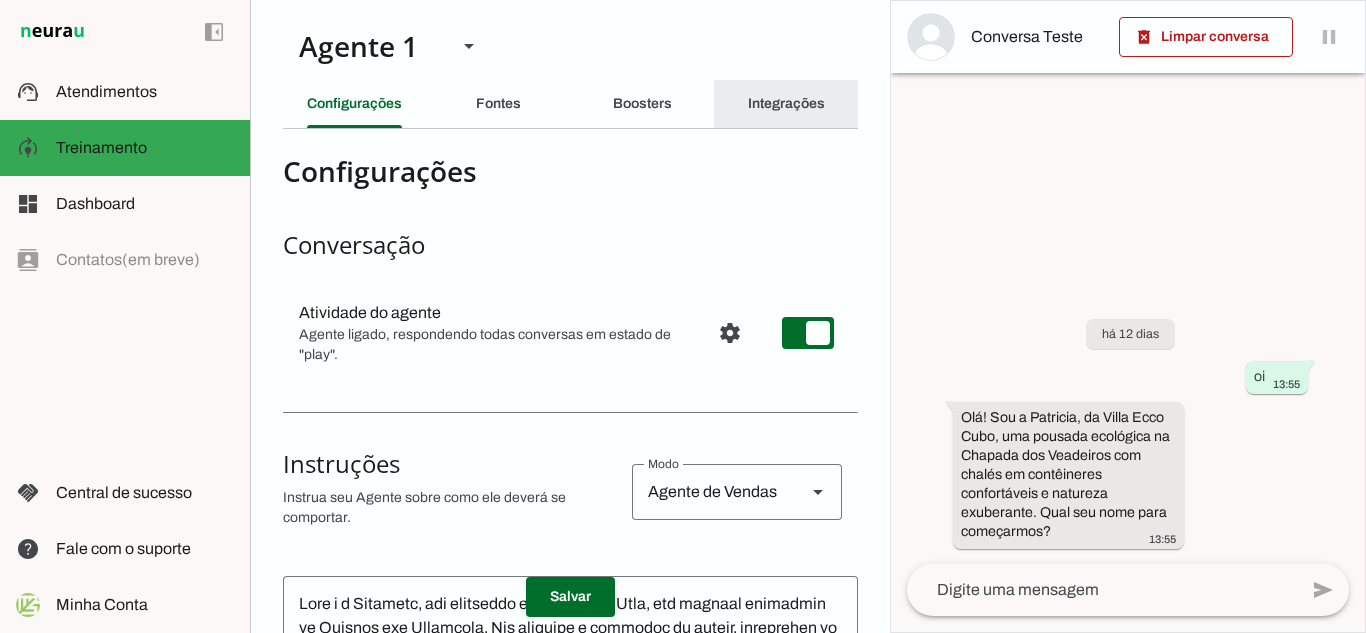 click on "Integrações" 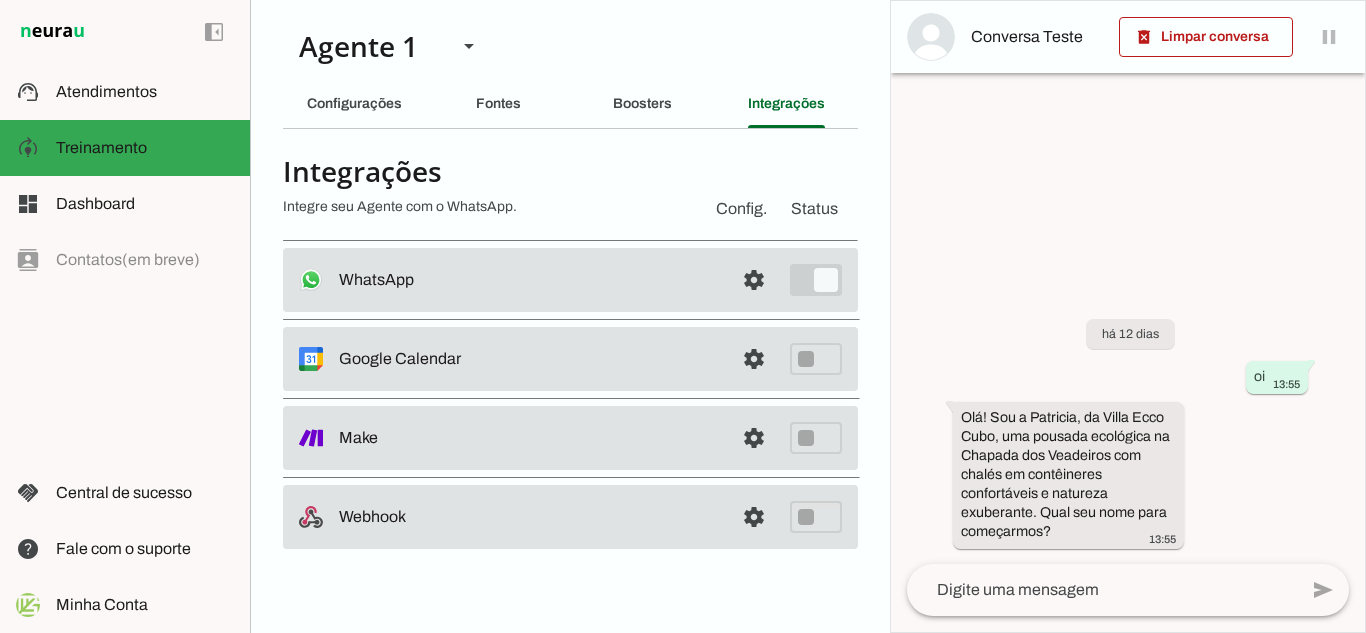 click at bounding box center [528, 280] 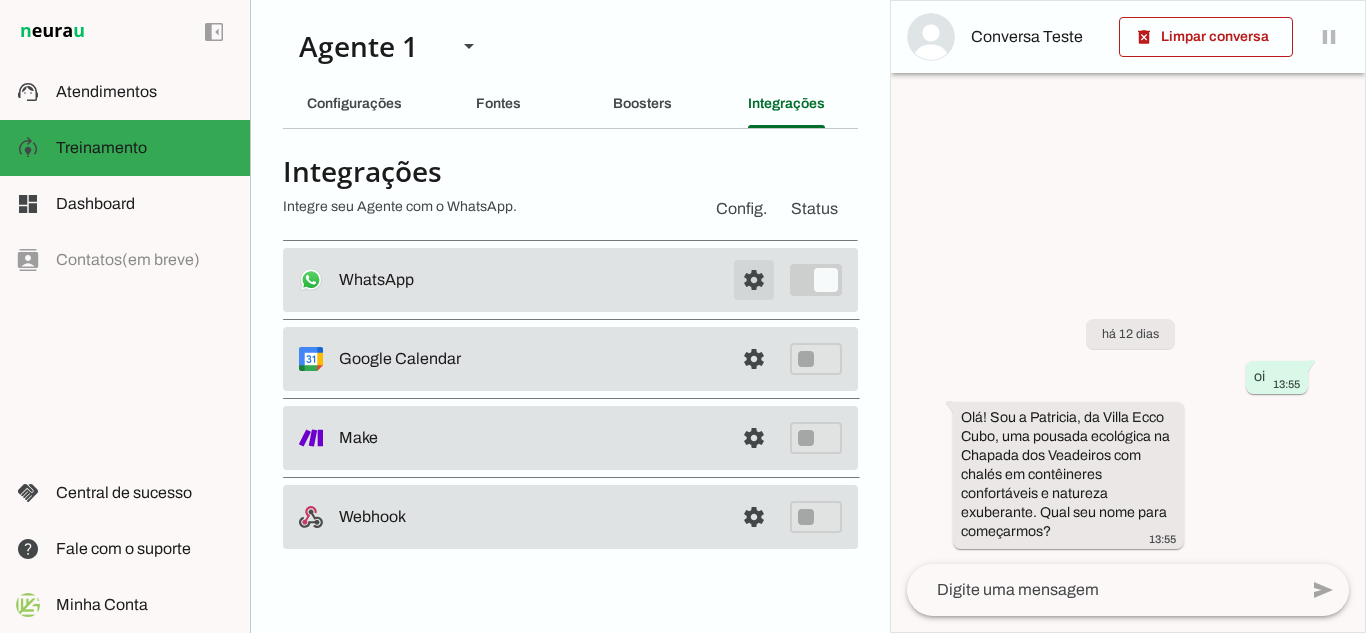 click at bounding box center [754, 280] 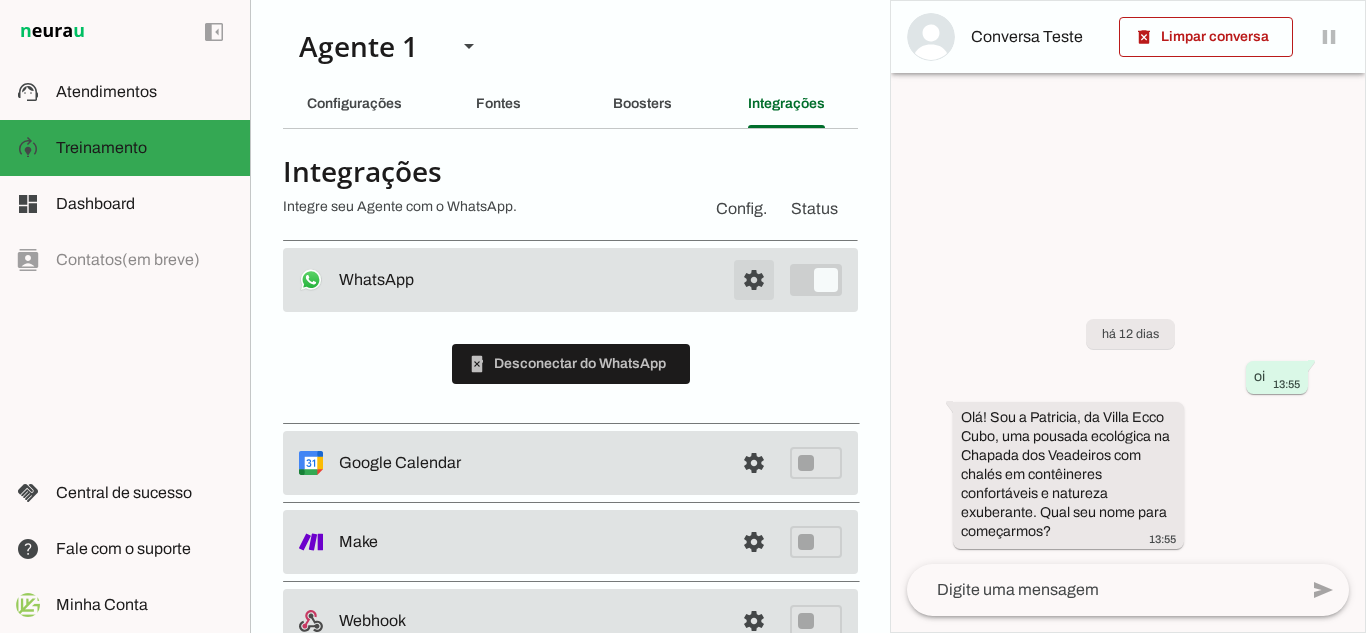 click at bounding box center [754, 280] 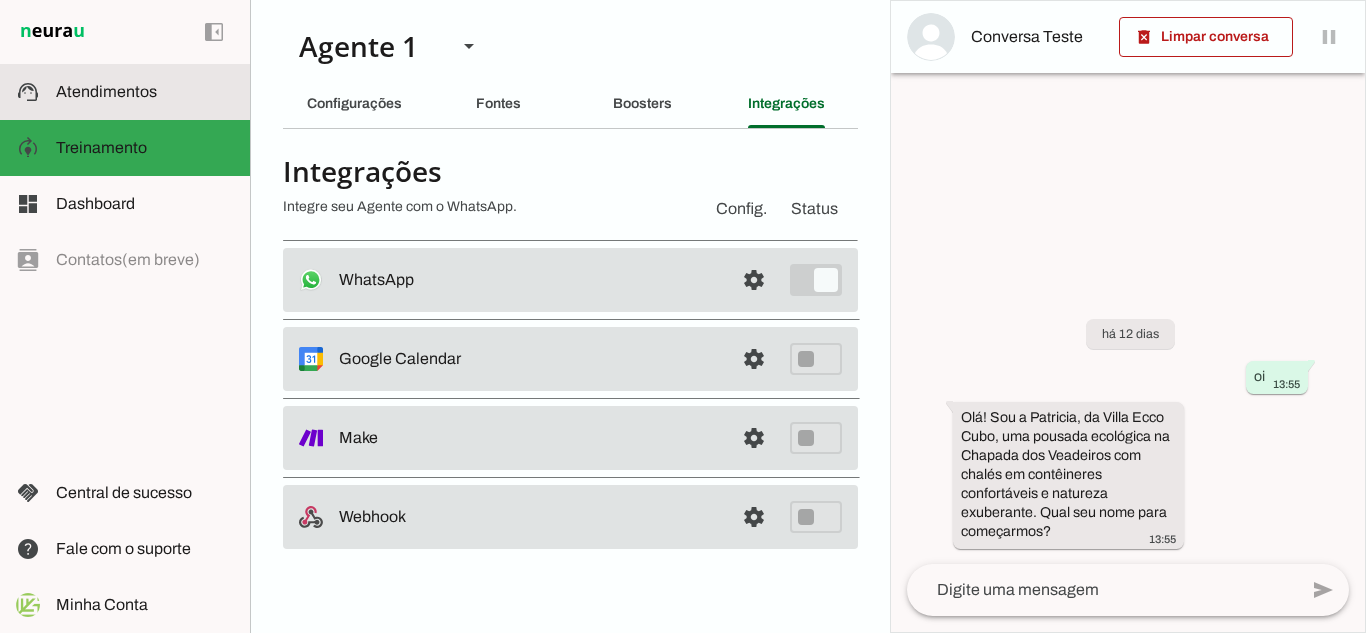 click on "Atendimentos" 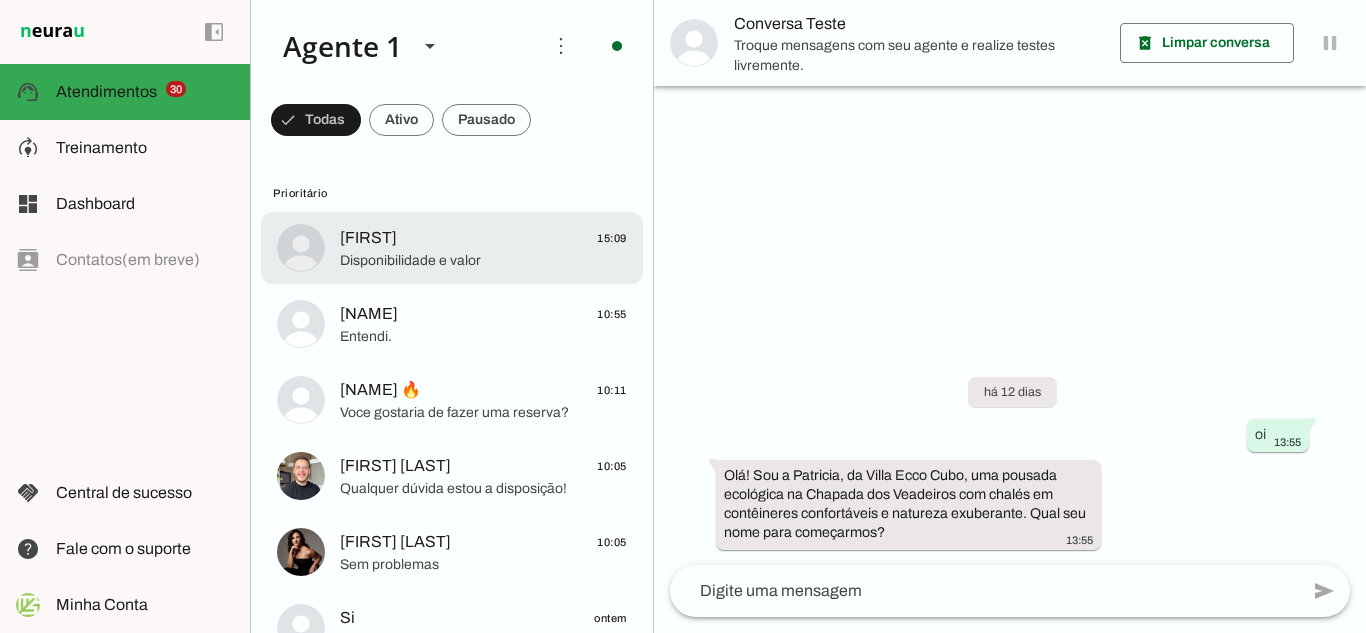 click on "[NAME]
15:09" 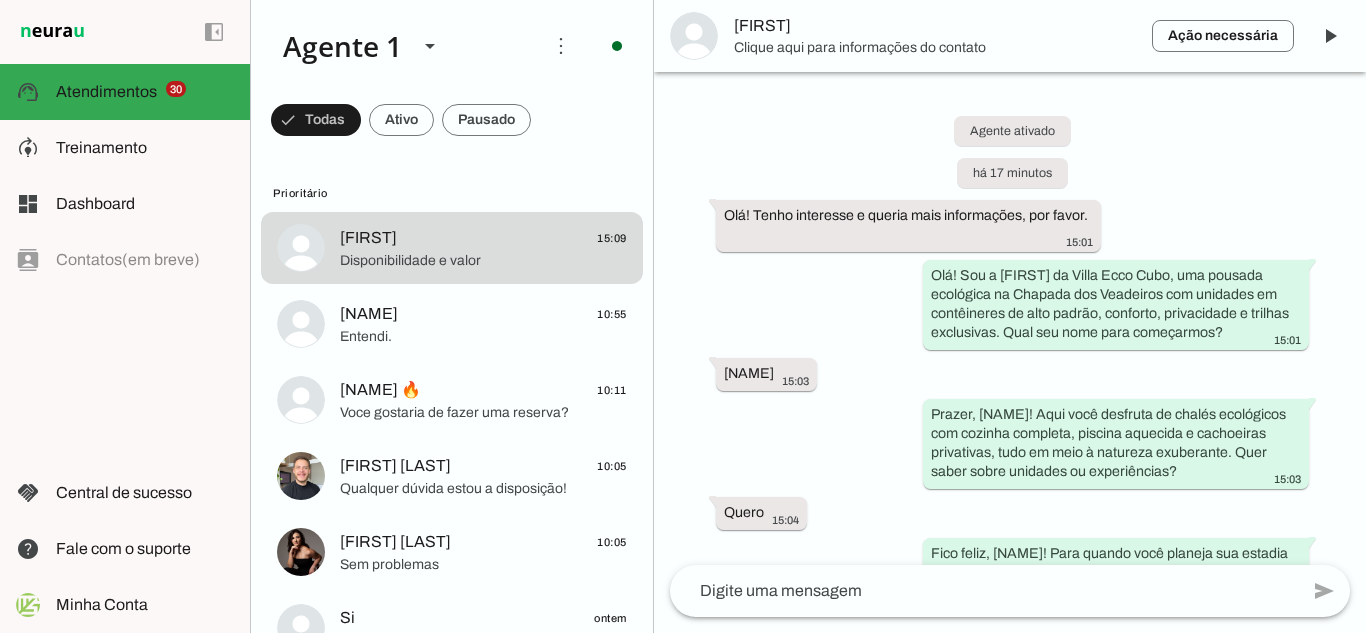 scroll, scrollTop: 465, scrollLeft: 0, axis: vertical 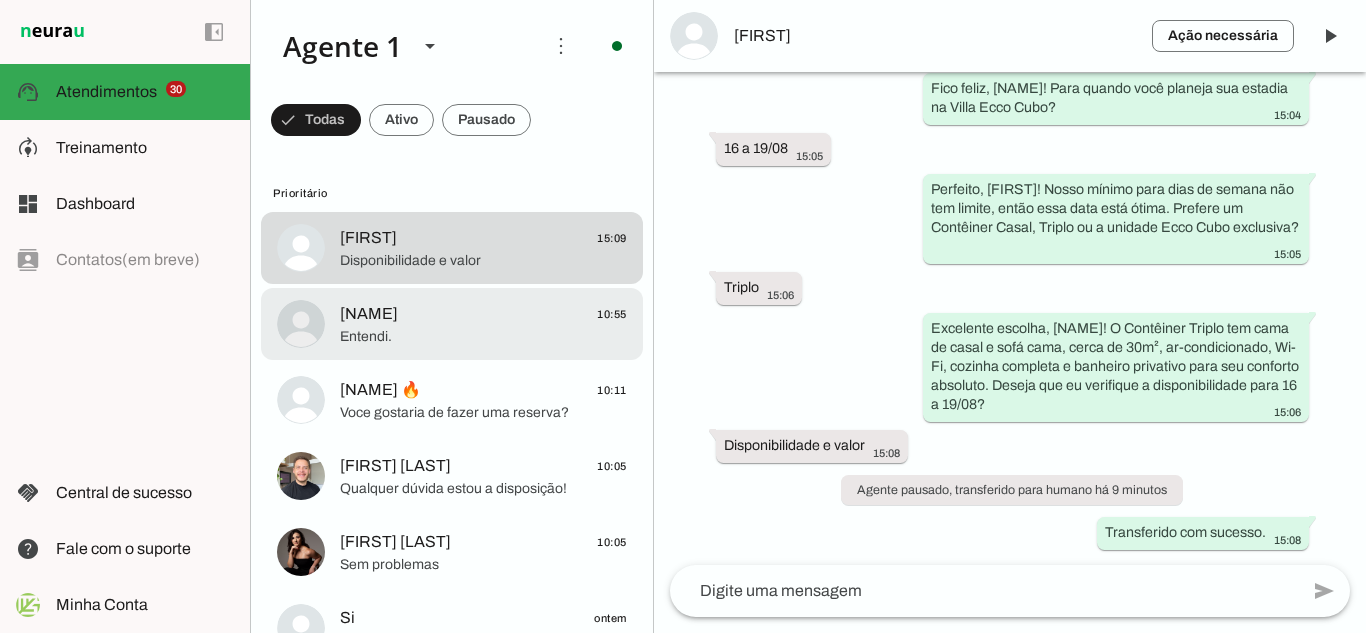 click on "Entendi." 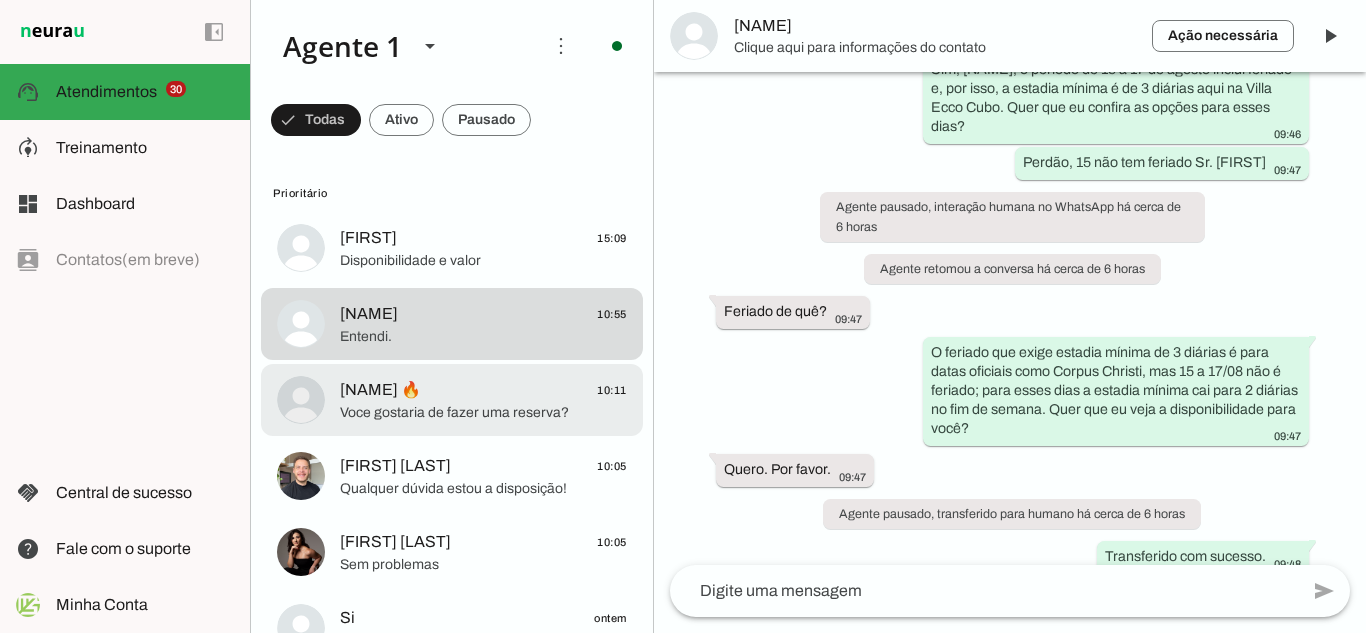 scroll, scrollTop: 1260, scrollLeft: 0, axis: vertical 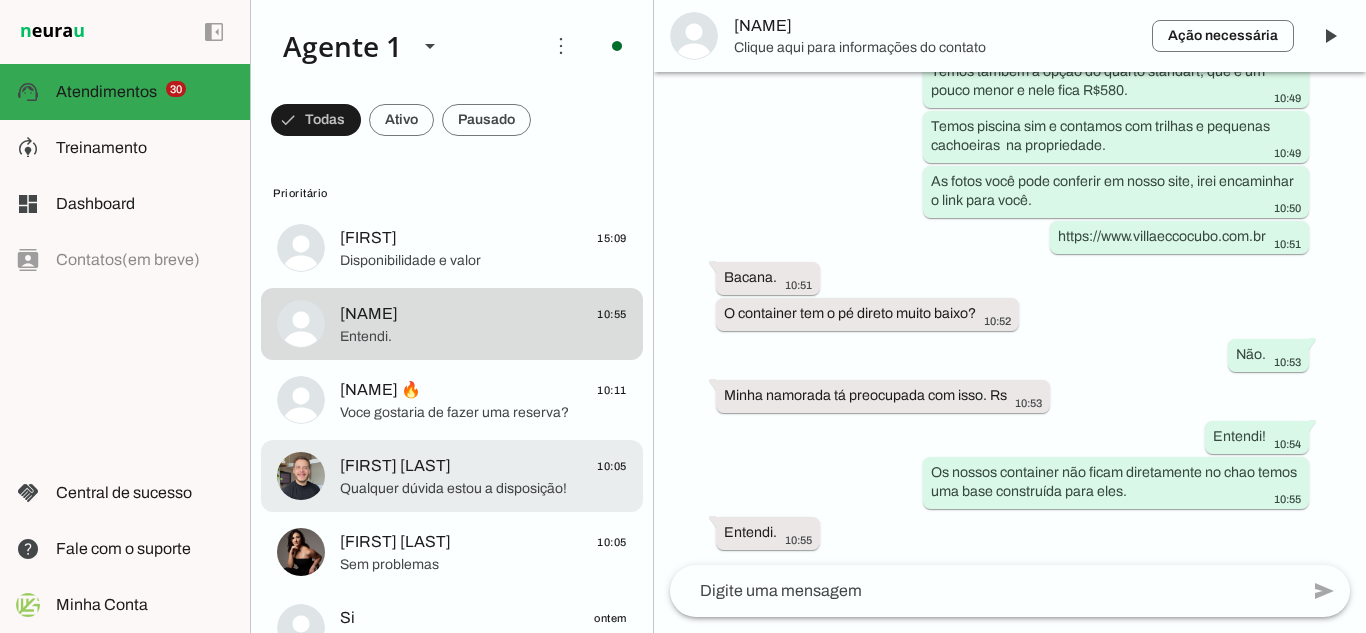 click on "Qualquer dúvida estou a disposição!" 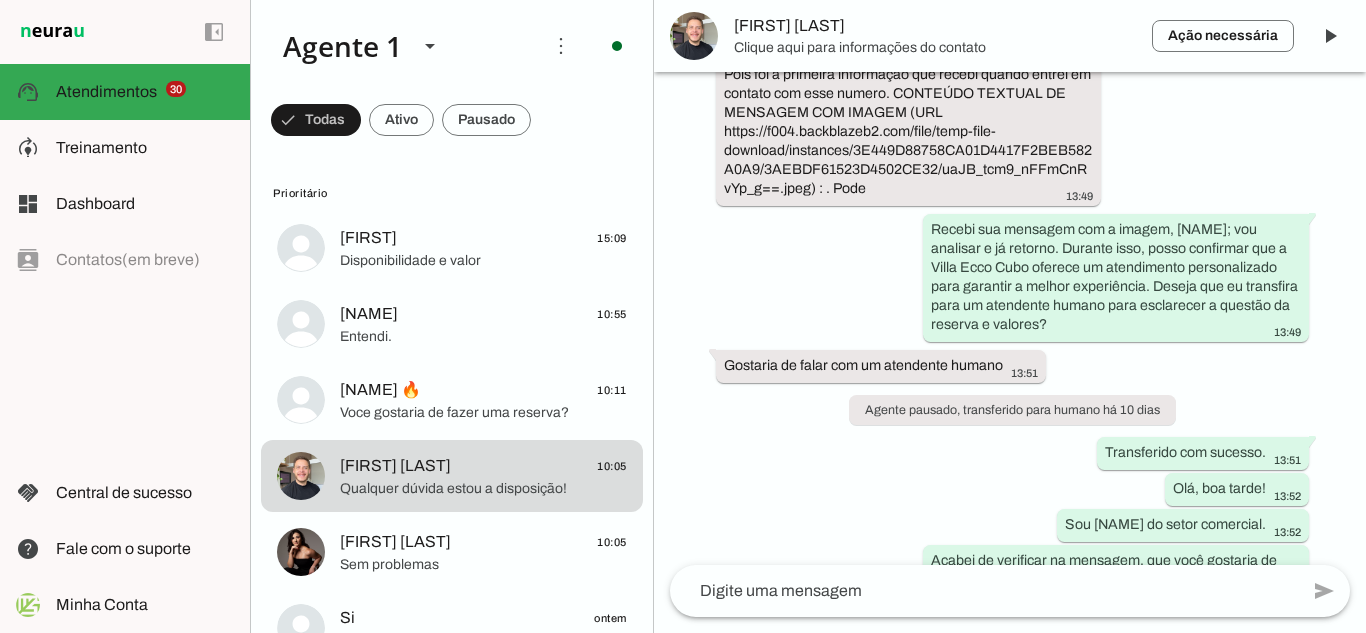 scroll, scrollTop: 4060, scrollLeft: 0, axis: vertical 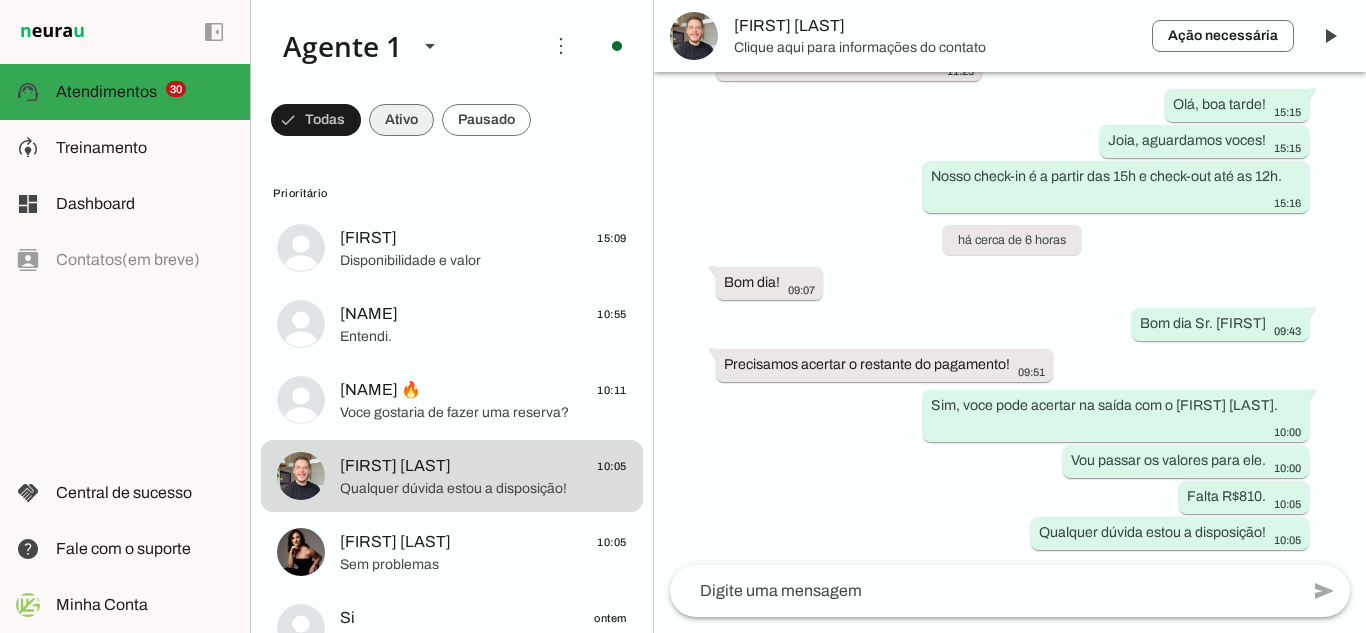 click at bounding box center [316, 120] 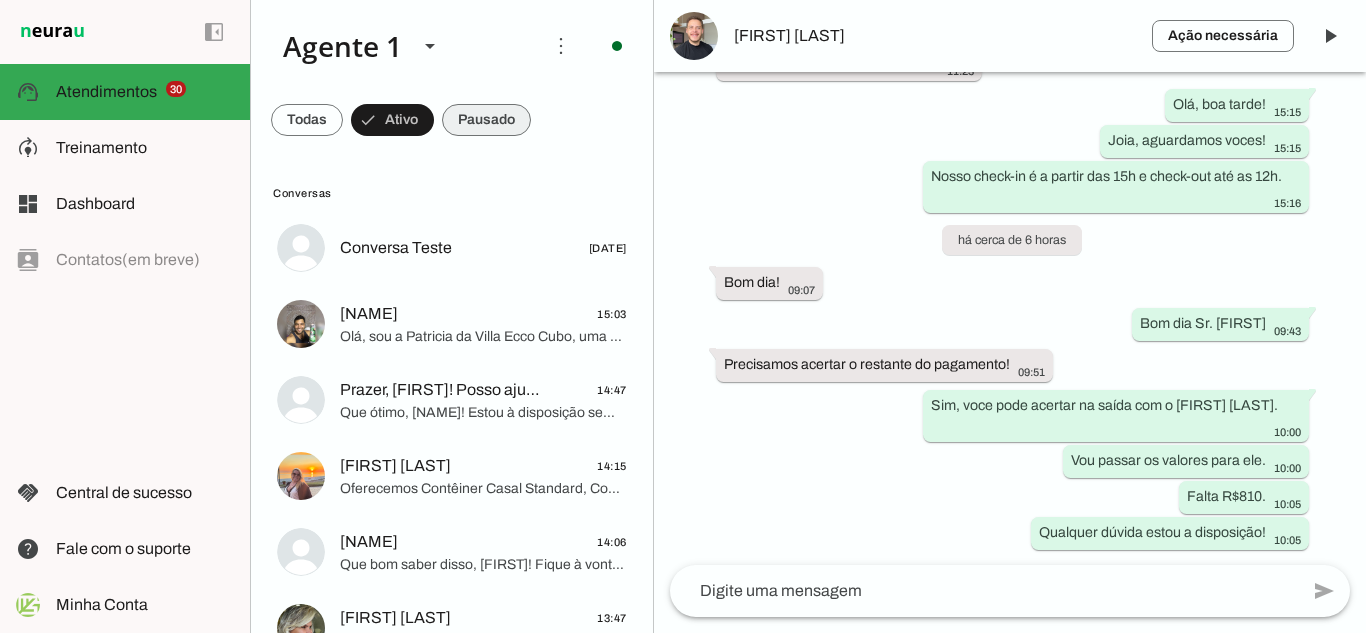 click at bounding box center [307, 120] 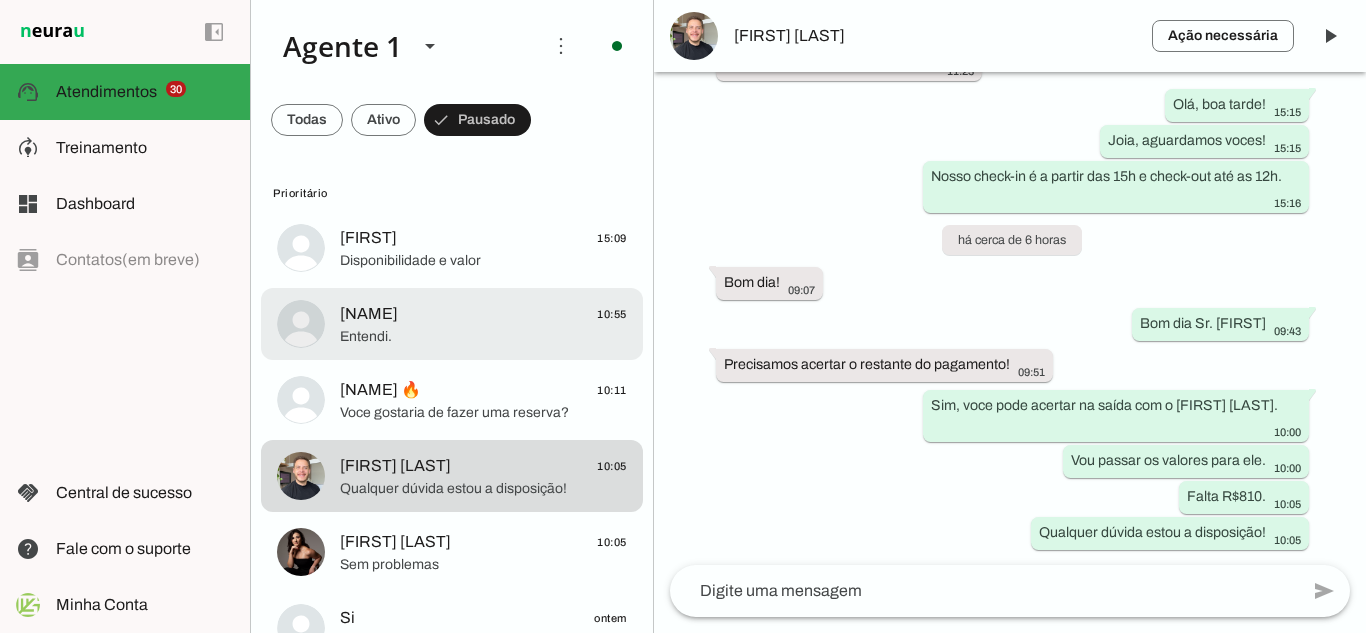 click on "[FIRST] [LAST]
10:55" 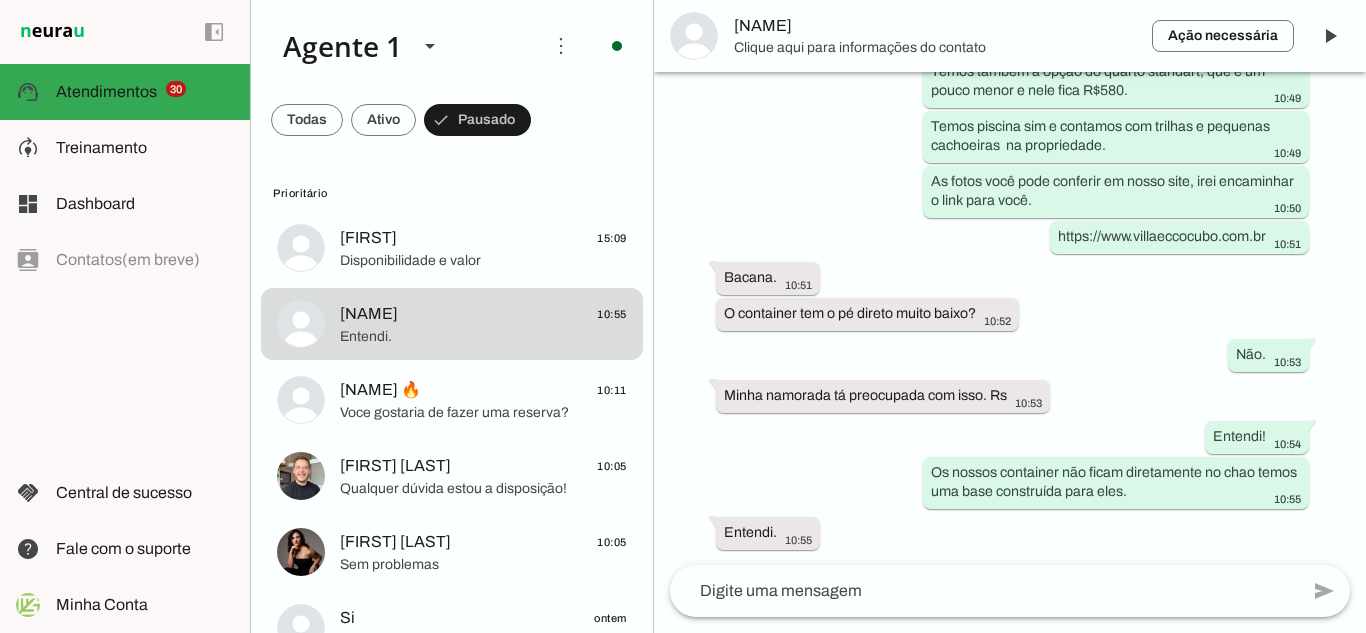 scroll, scrollTop: 1260, scrollLeft: 0, axis: vertical 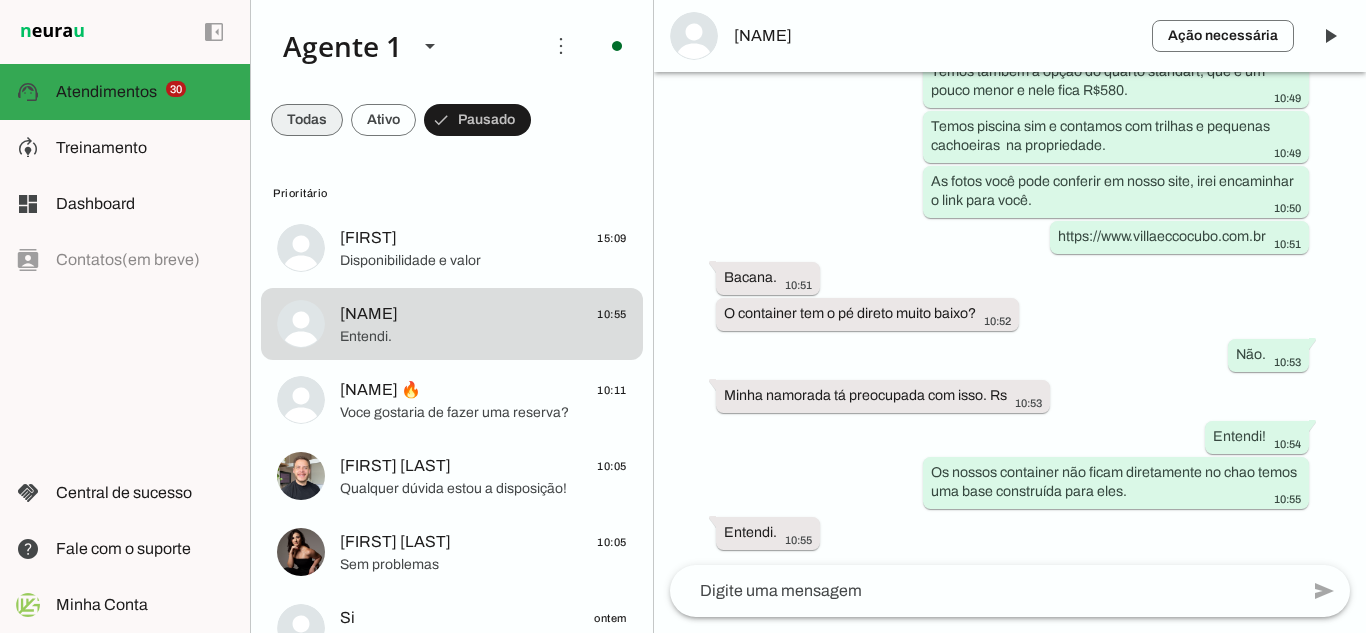 click at bounding box center [307, 120] 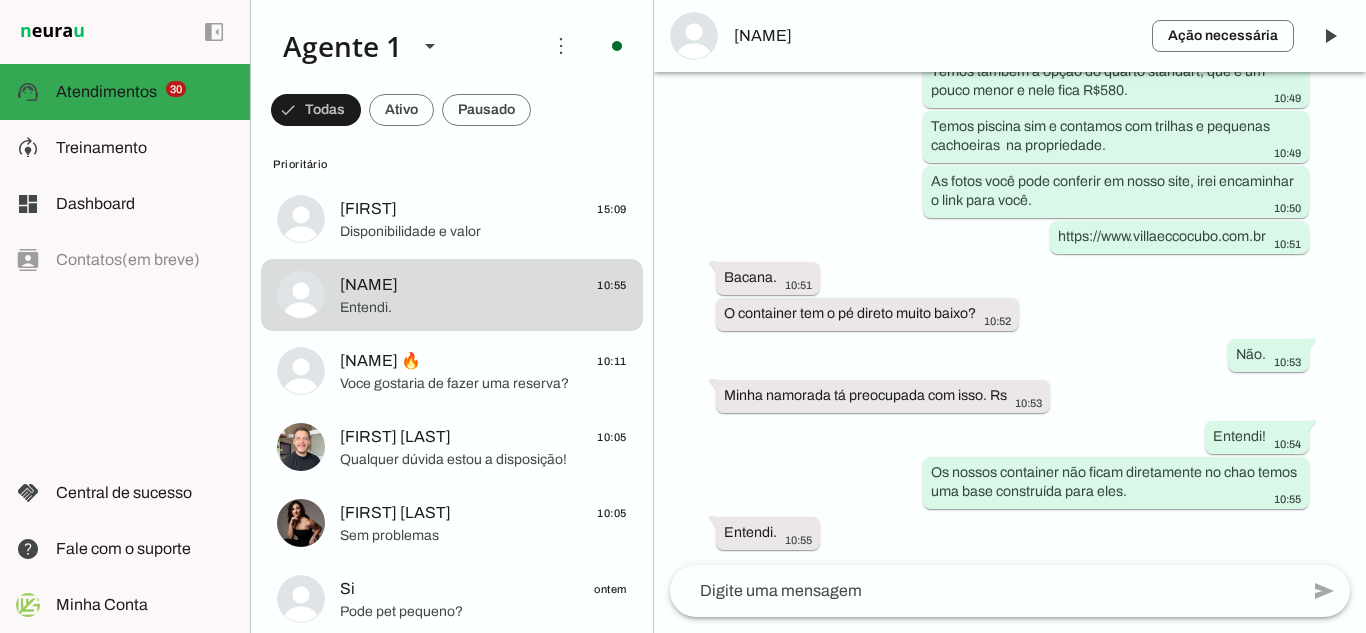 scroll, scrollTop: 0, scrollLeft: 0, axis: both 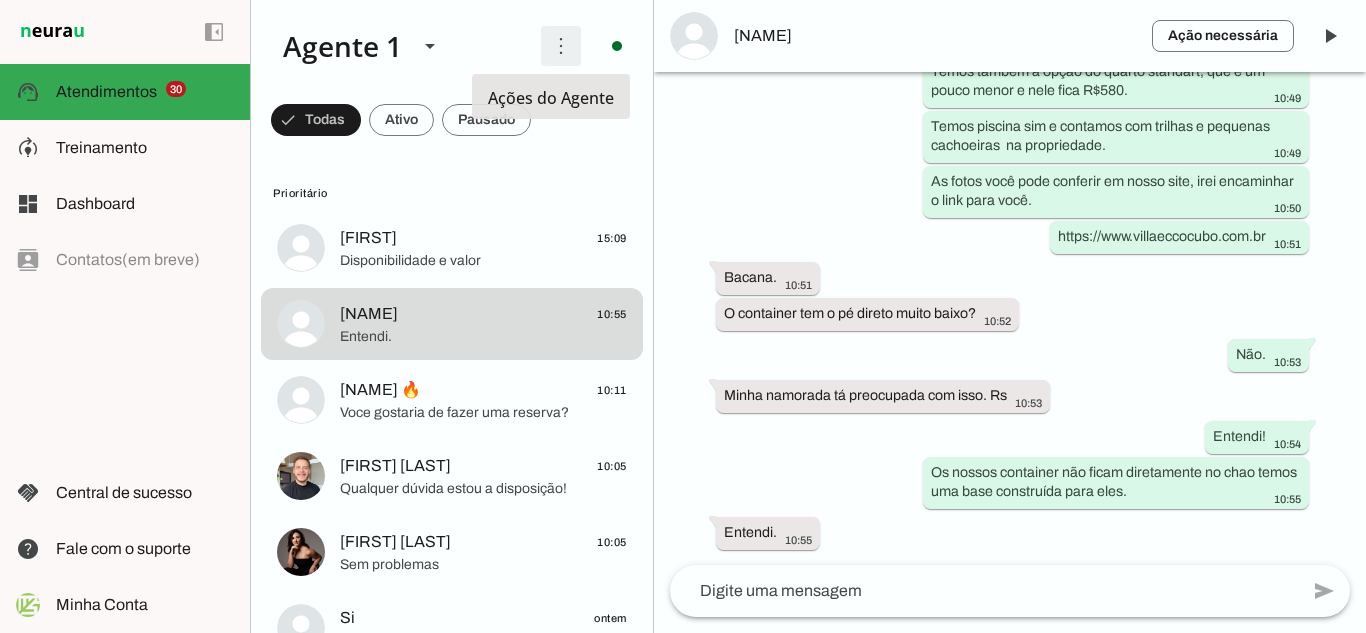click at bounding box center (561, 46) 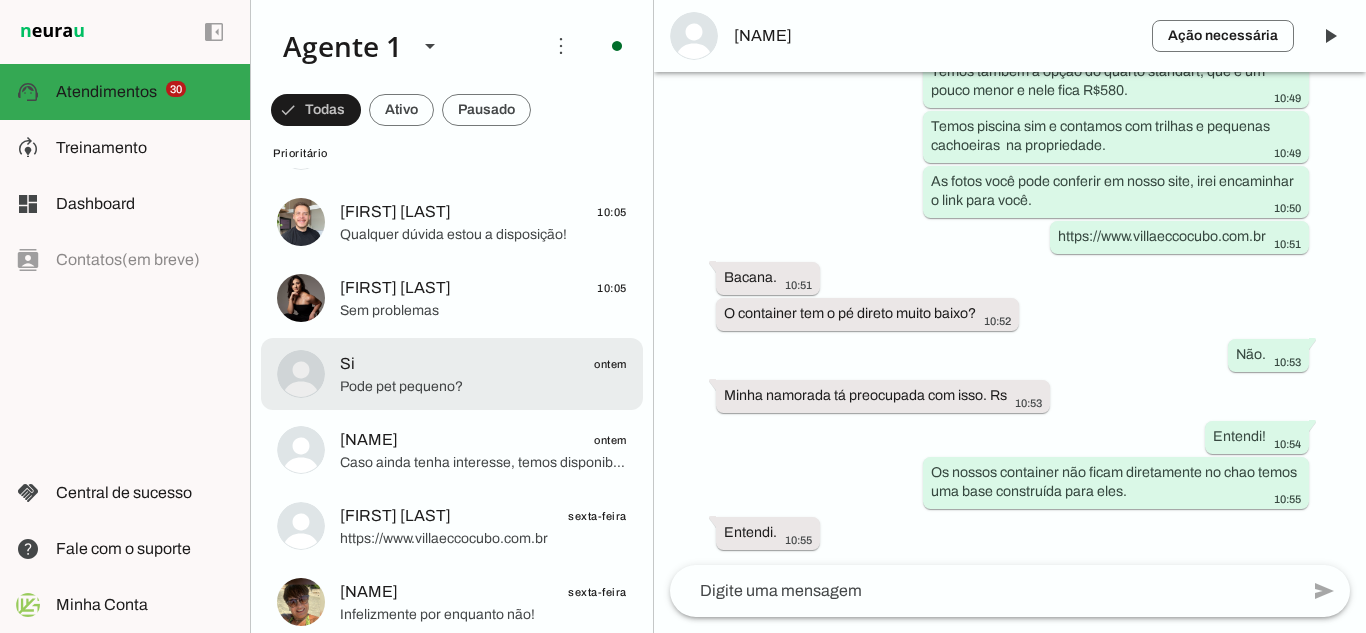 scroll, scrollTop: 400, scrollLeft: 0, axis: vertical 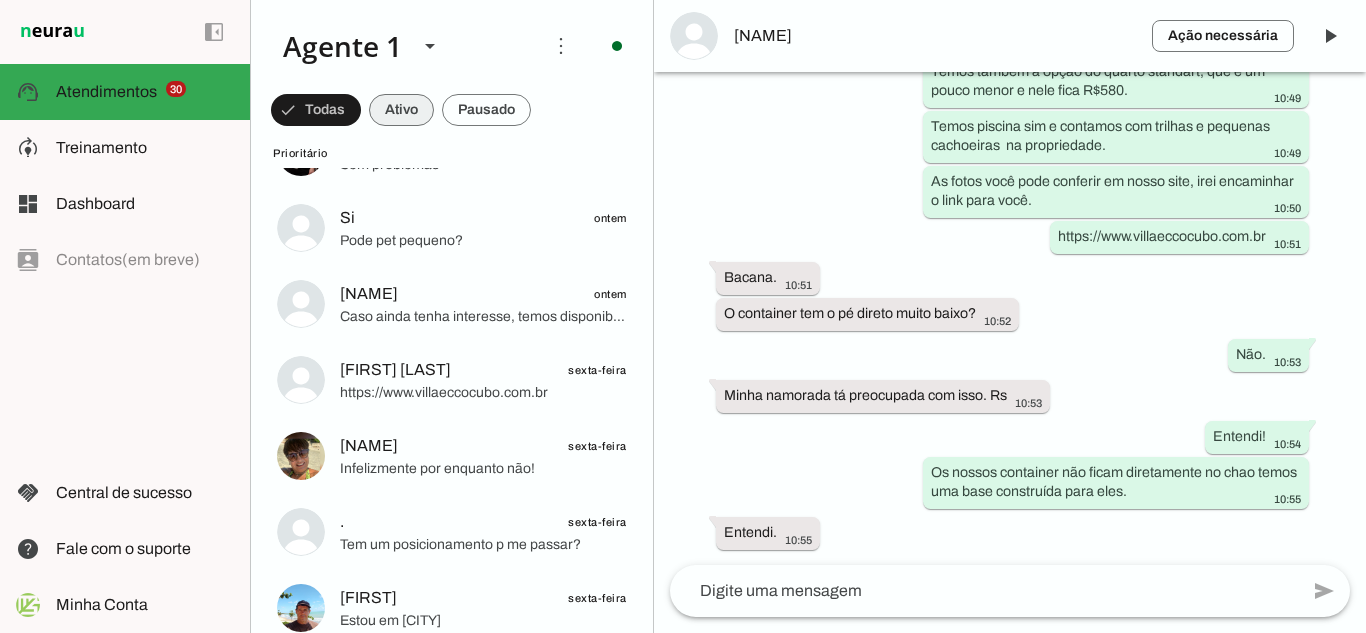click at bounding box center [316, 110] 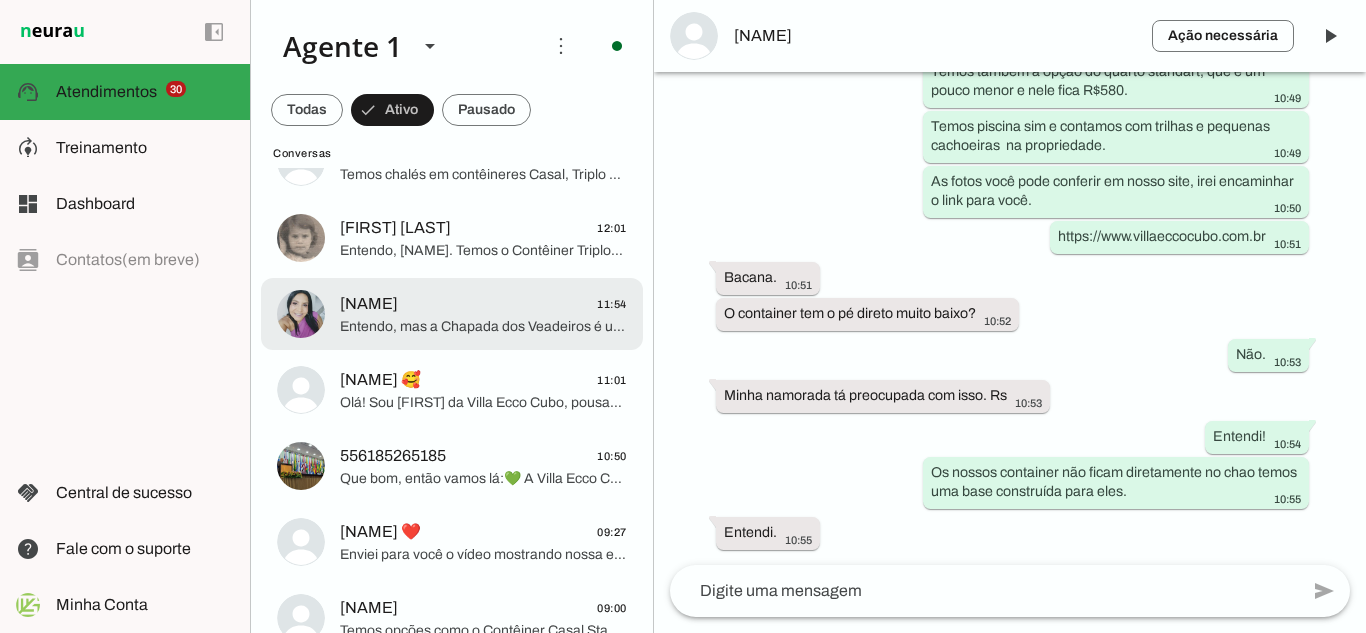 scroll, scrollTop: 700, scrollLeft: 0, axis: vertical 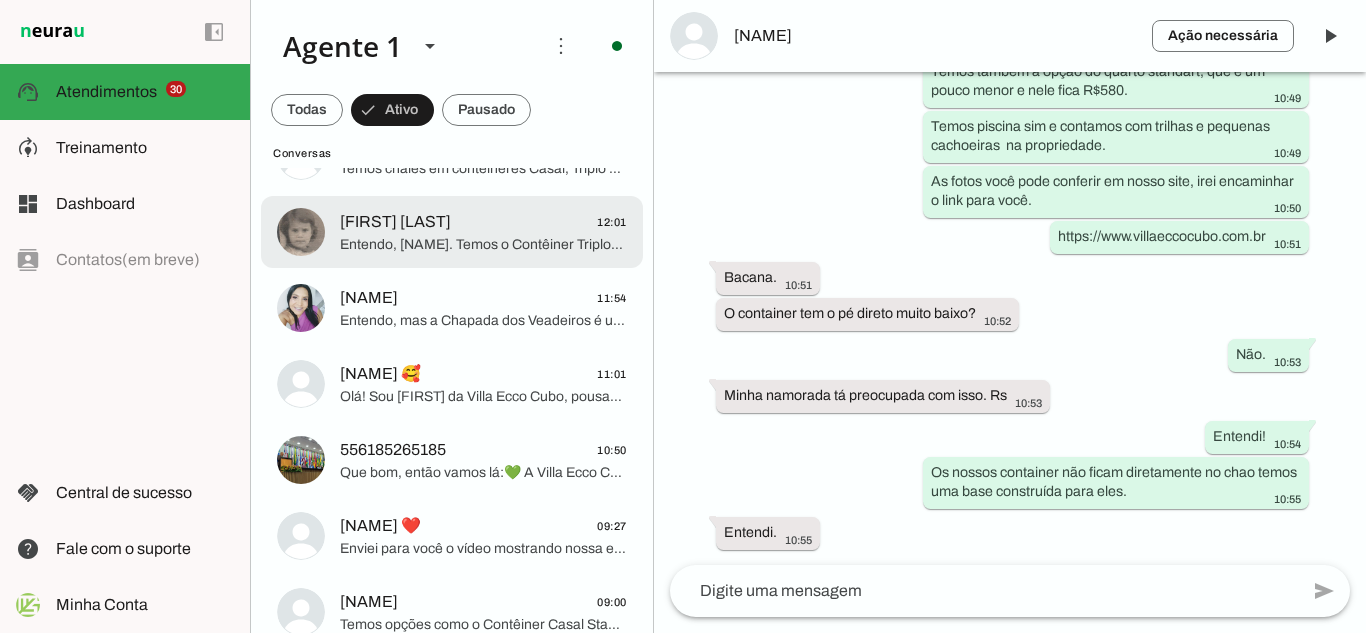 click on "Entendo, [NAME]. Temos o Contêiner Triplo, que acomoda três pessoas com conforto, e para quatro, podemos sugerir reservar duas unidades ou avaliar cotas compartilhadas que oferecem flexibilidade e investimento. Gostaria que eu explique mais sobre as cotas Ecco Cubo?" 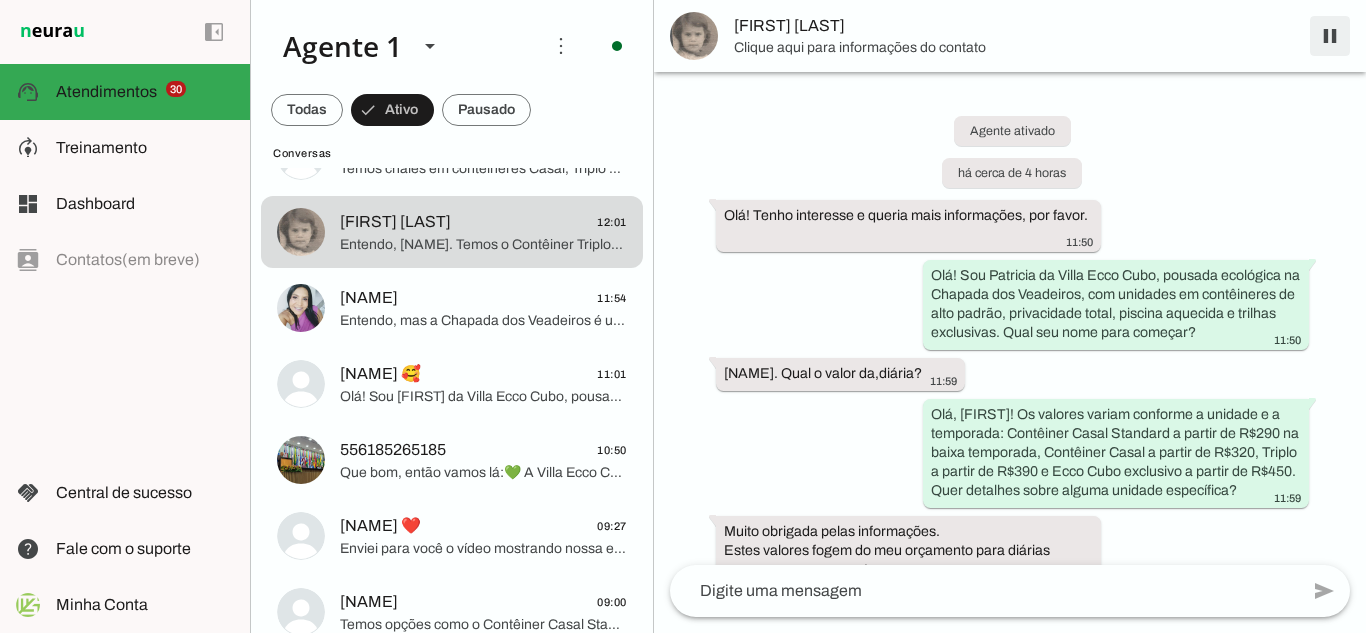 scroll, scrollTop: 380, scrollLeft: 0, axis: vertical 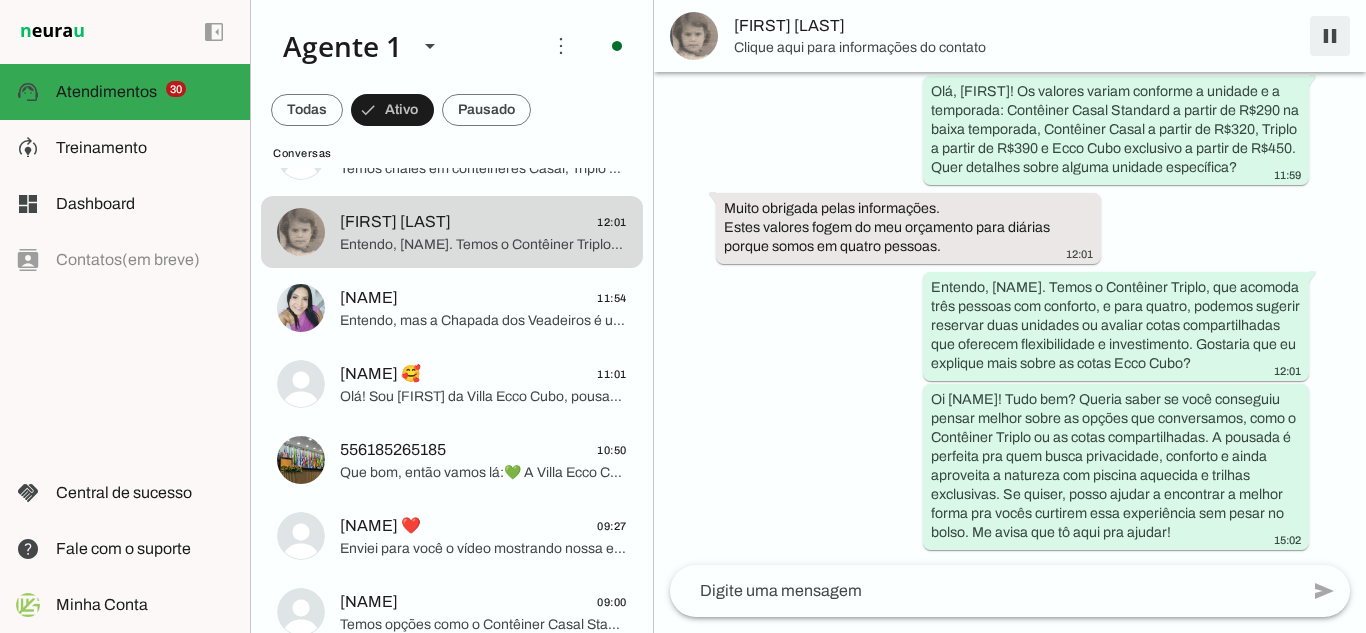 click at bounding box center [1330, 36] 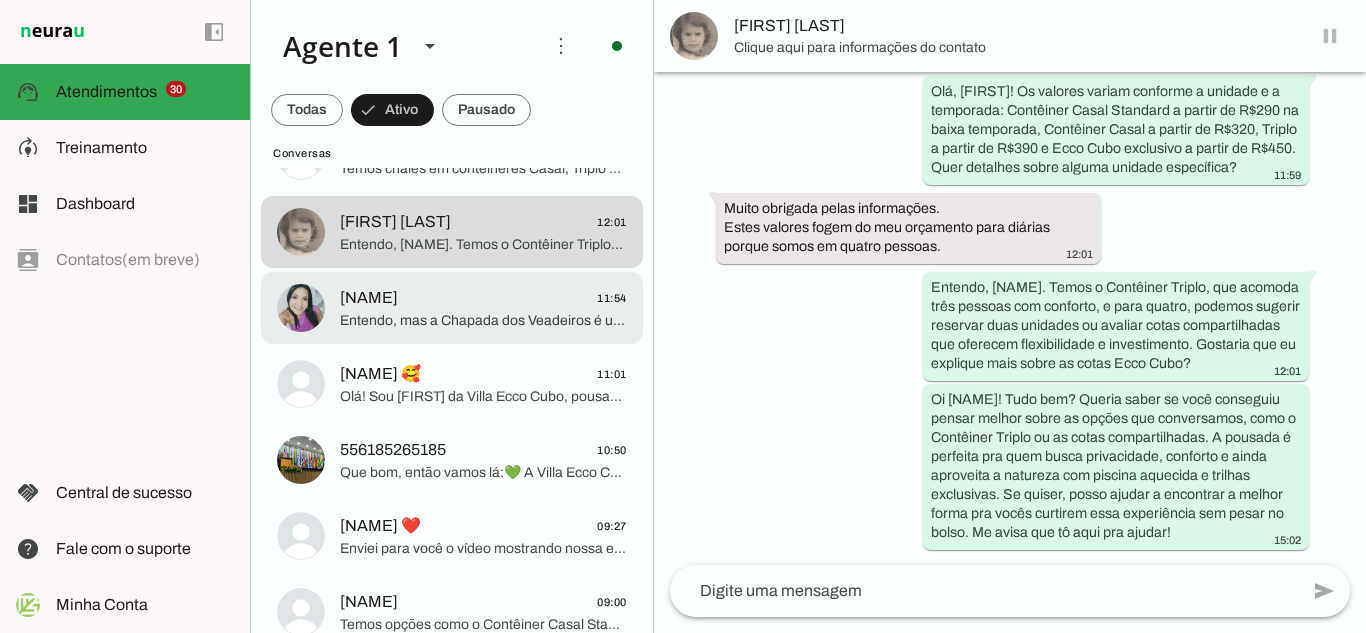 click on "Entendo, mas a Chapada dos Veadeiros é um destino incrível para quem busca contato com a natureza e tranquilidade. Quer que eu te conte sobre as facilidades e o conforto que a Villa Ecco Cubo oferece para tornar sua viagem perfeita?" 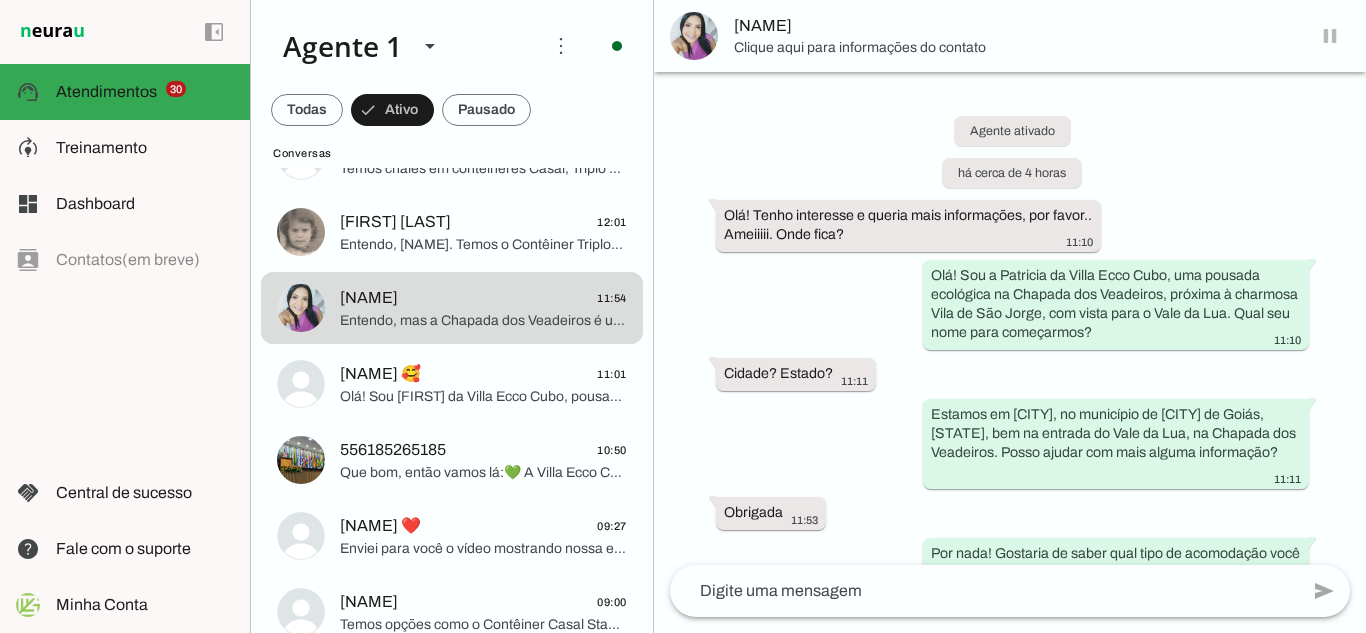 scroll, scrollTop: 367, scrollLeft: 0, axis: vertical 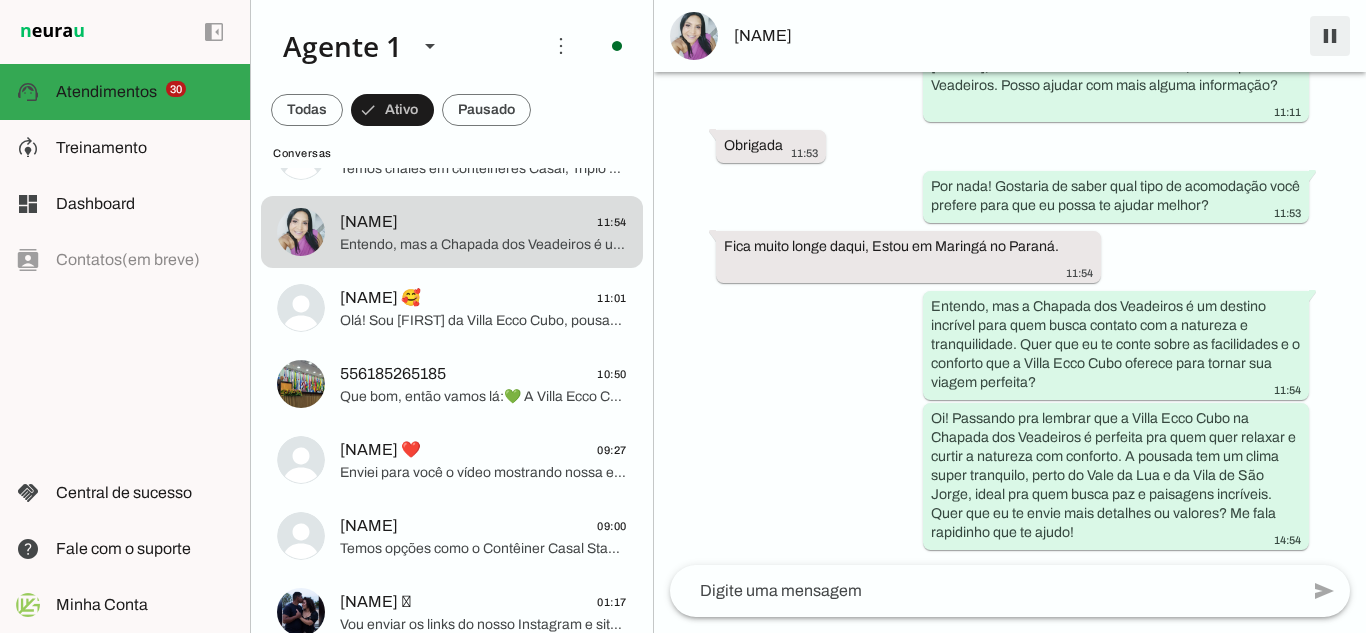 click at bounding box center (1330, 36) 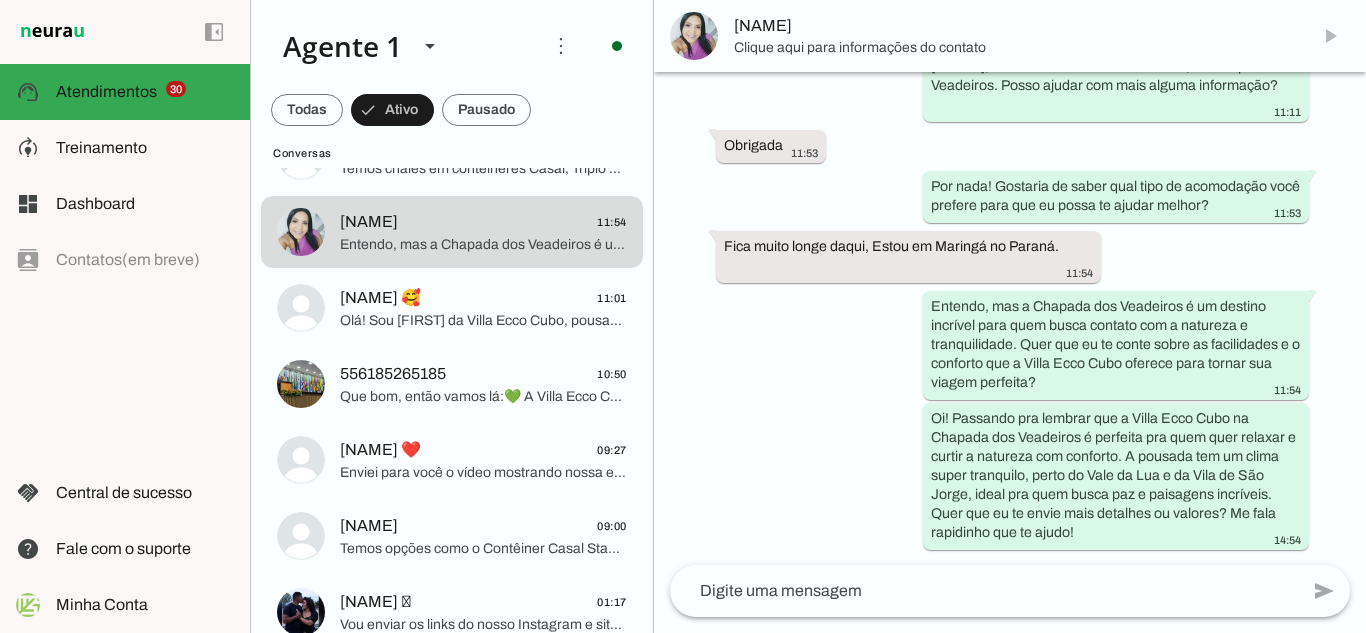 scroll, scrollTop: 0, scrollLeft: 0, axis: both 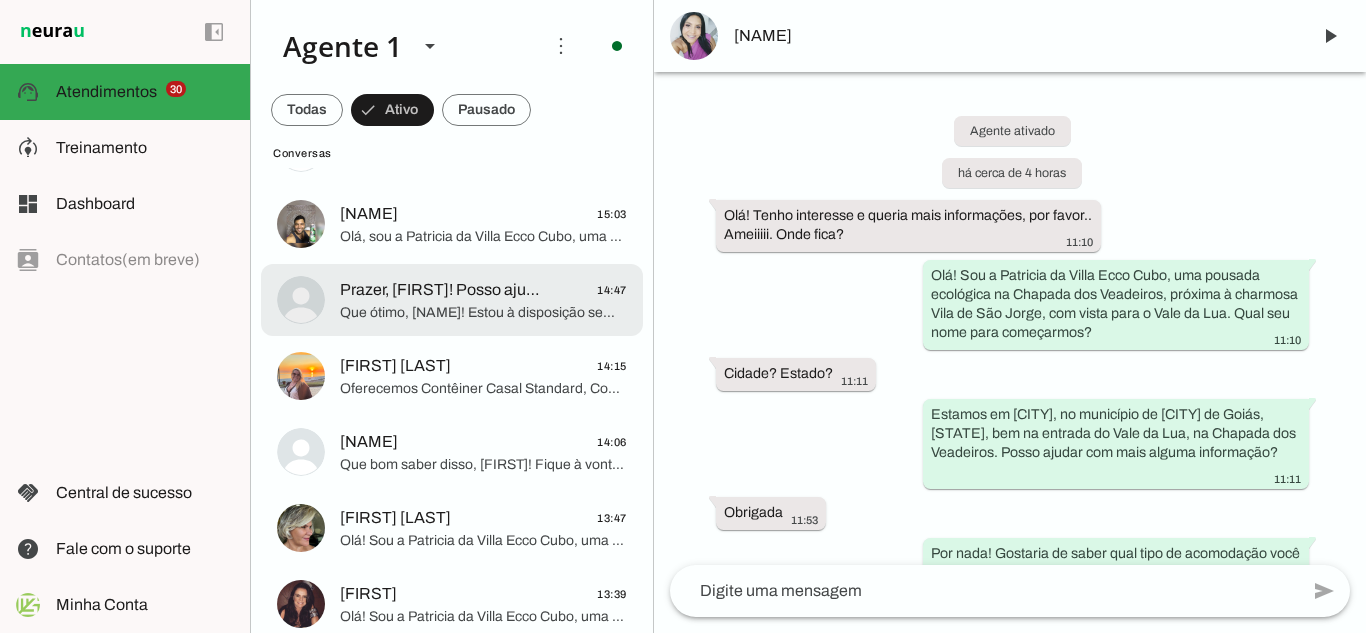 click on "[NAME]
14:47
Que ótimo, [NAME]! Estou à disposição sempre que precisar para tornar sua estadia ainda mais especial. Aproveite muito a natureza ao seu redor!" at bounding box center (452, 148) 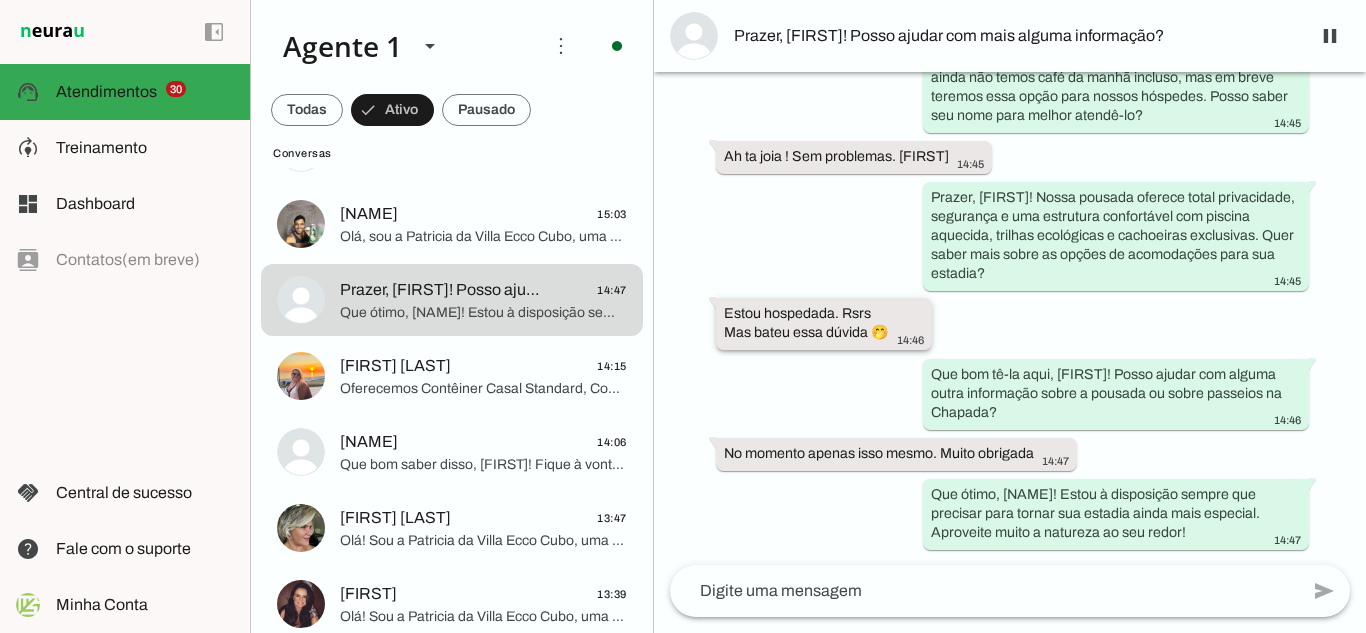 scroll, scrollTop: 93, scrollLeft: 0, axis: vertical 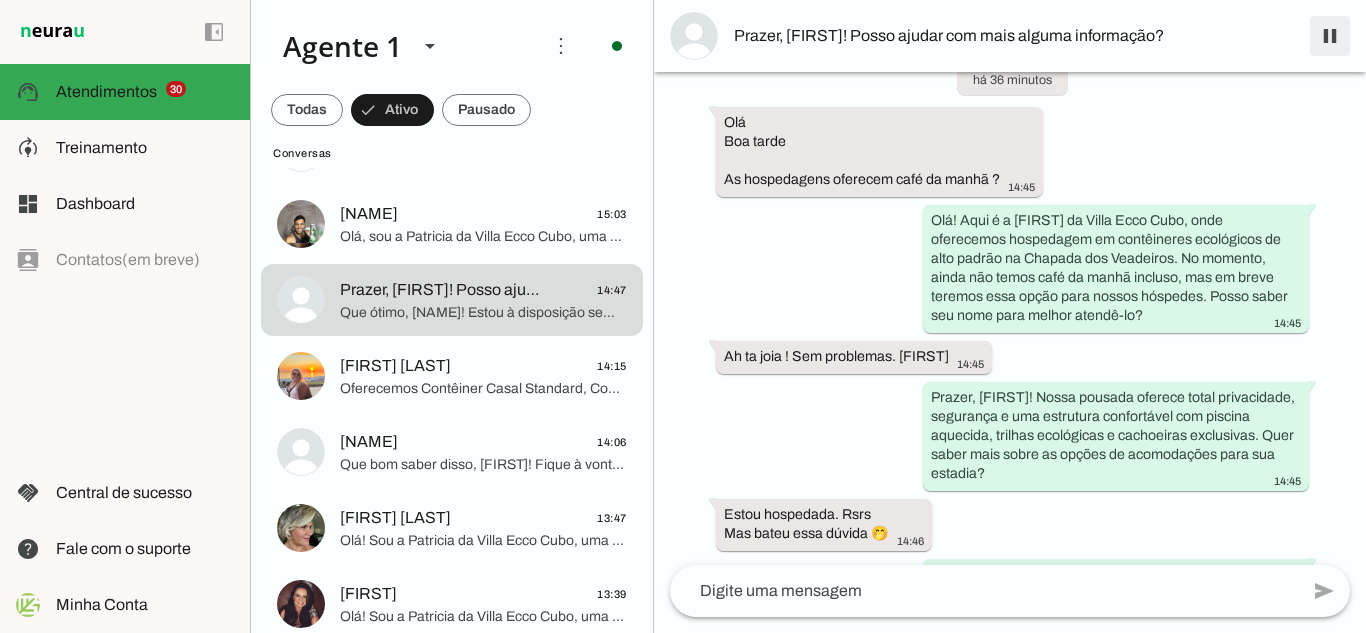 click at bounding box center (1330, 36) 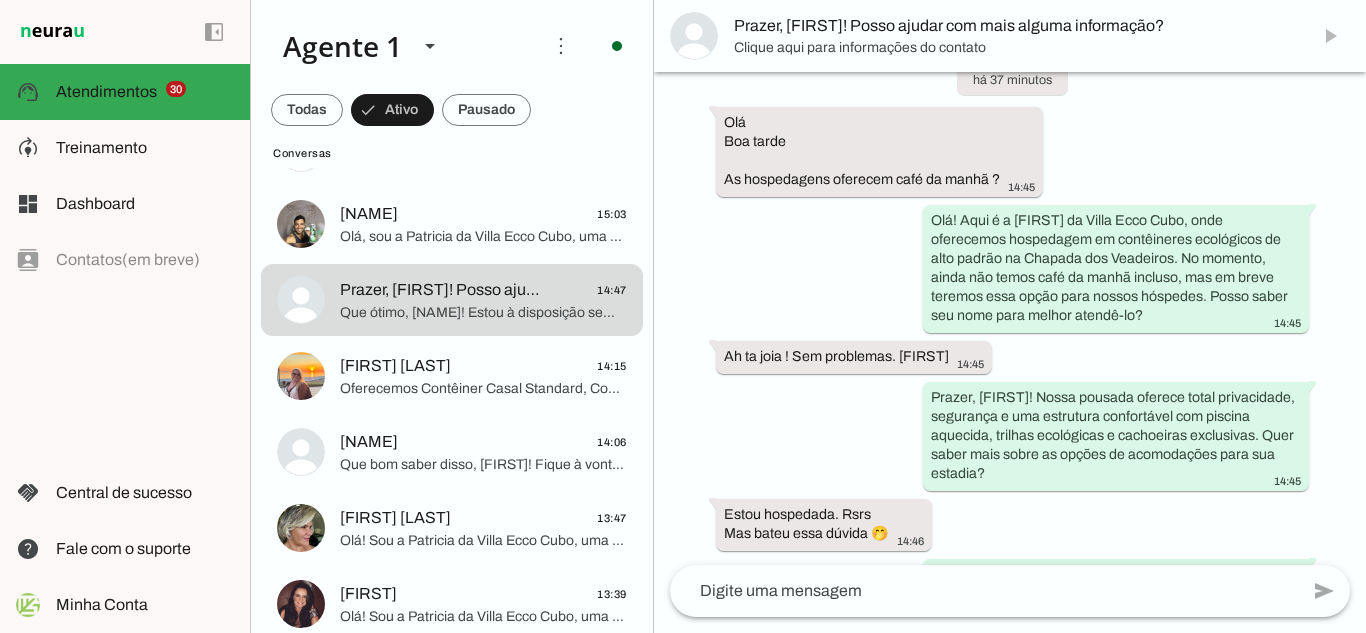 scroll, scrollTop: 0, scrollLeft: 0, axis: both 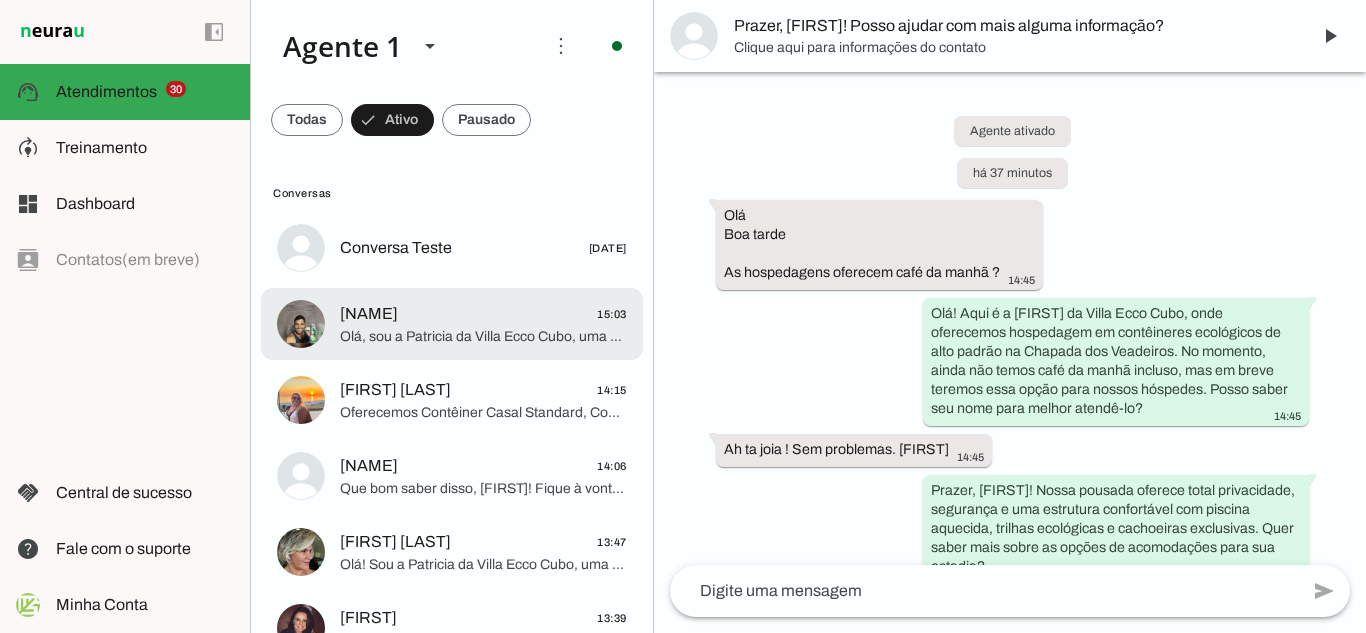 click on "Olá, sou a Patricia da Villa Ecco Cubo, uma pousada ecológica na Chapada dos Veadeiros com unidades em contêineres de alto padrão, piscina aquecida, trilhas e cachoeiras exclusivas. Posso saber seu nome para te atender melhor?" 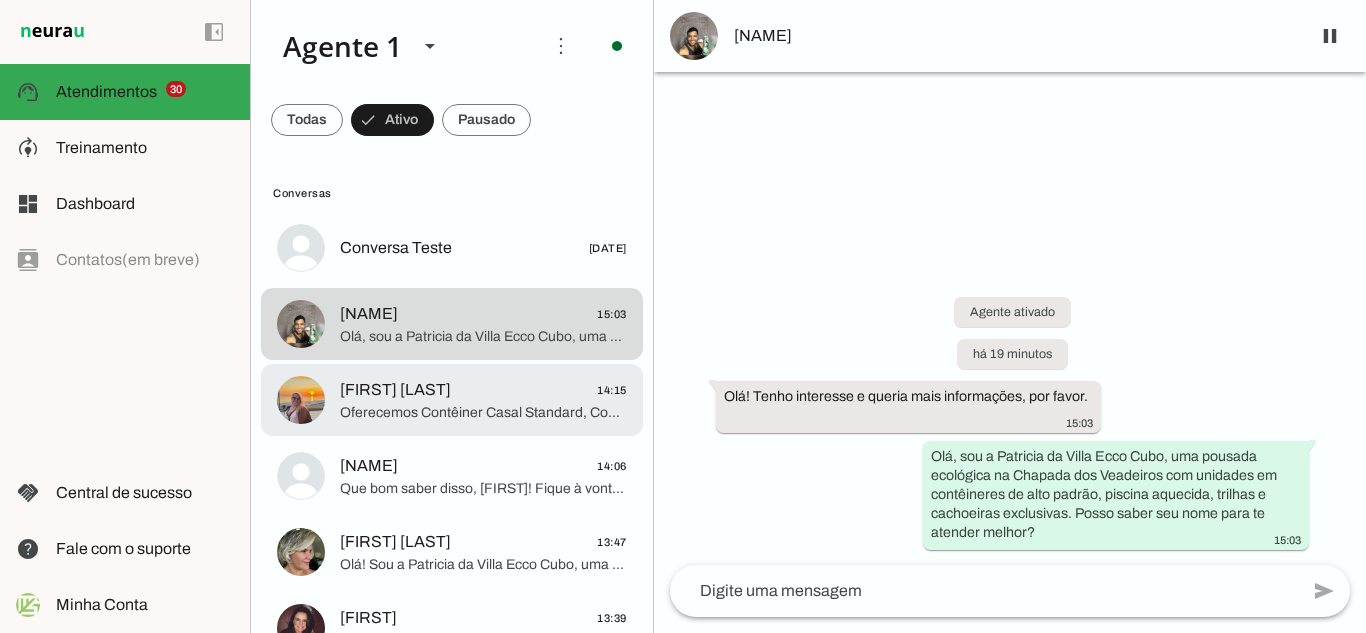 click on "Oferecemos Contêiner Casal Standard, Contêiner Casa Casal, Contêiner Triplo e a unidade exclusiva Ecco Cubo, todas com cerca de 30m². As diárias variam entre R$290,00 a R$1.350,00, conforme temporada e tipo; posso detalhar valores específicos para você." 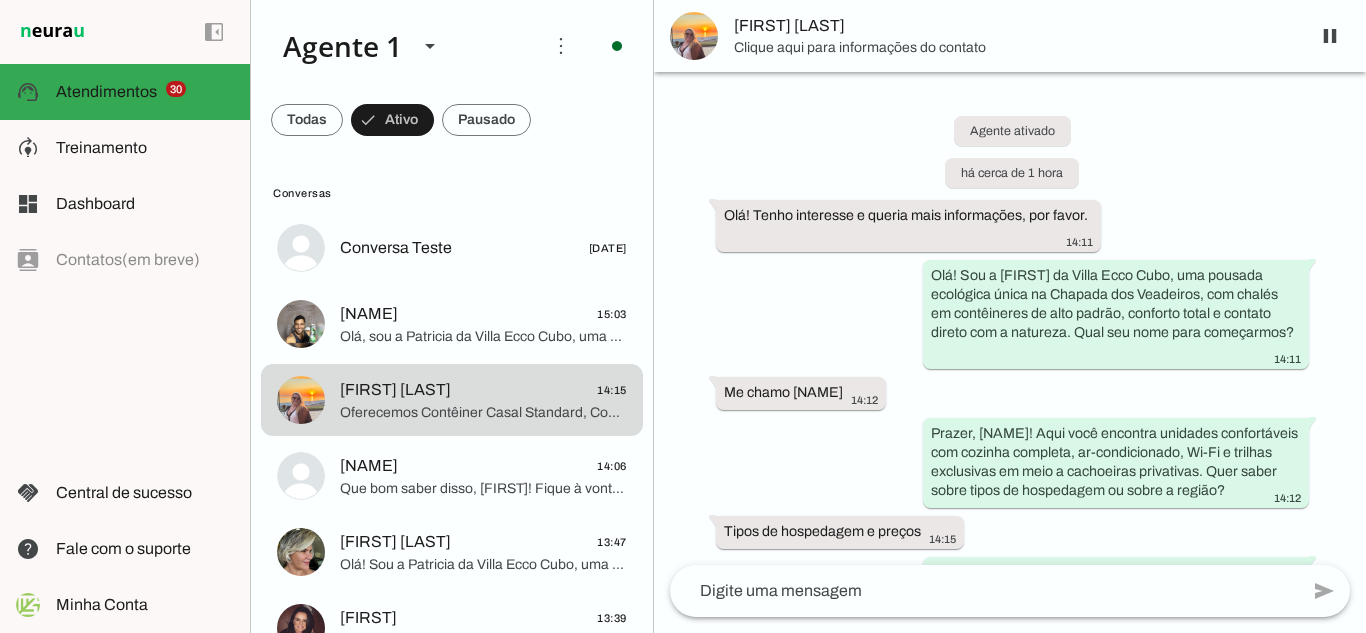 scroll, scrollTop: 135, scrollLeft: 0, axis: vertical 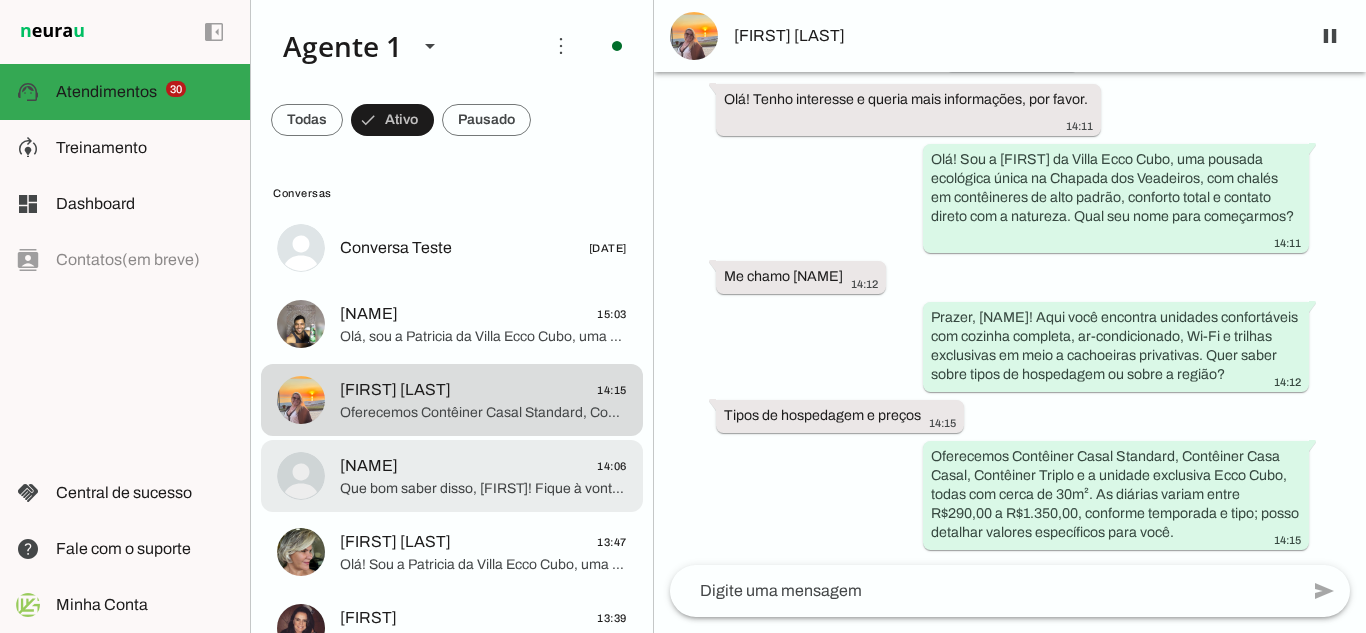 click on "[FIRST] ✨
14:06" 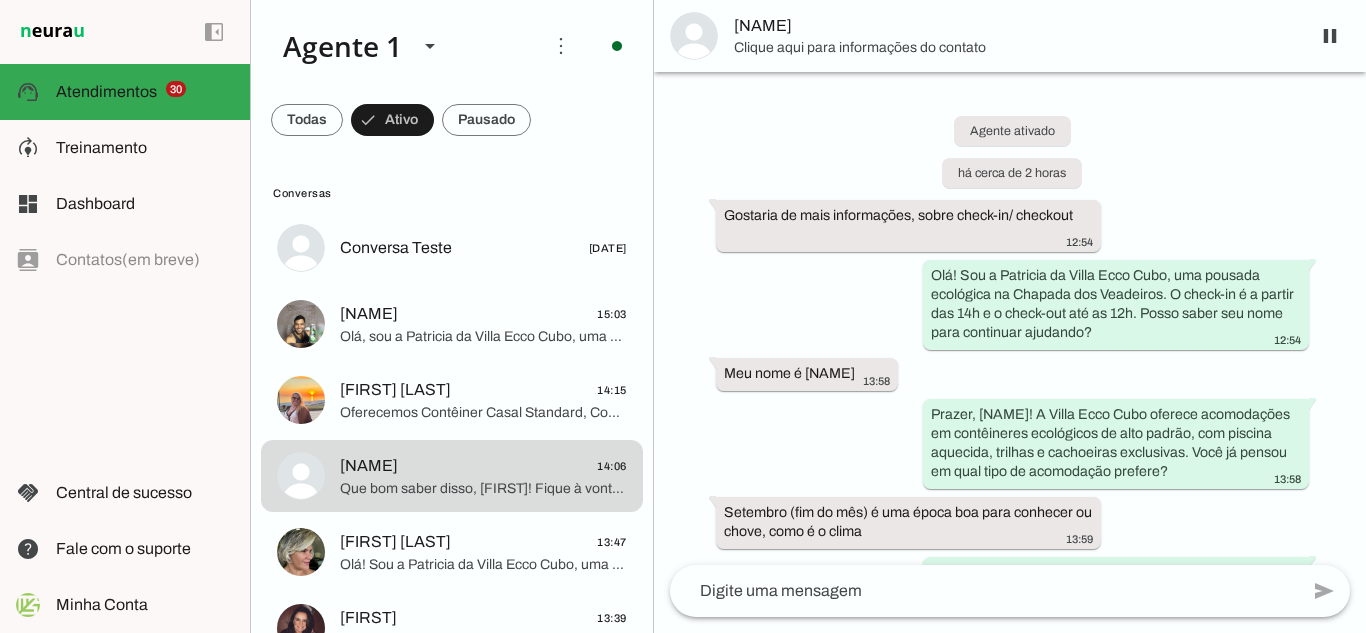 scroll, scrollTop: 489, scrollLeft: 0, axis: vertical 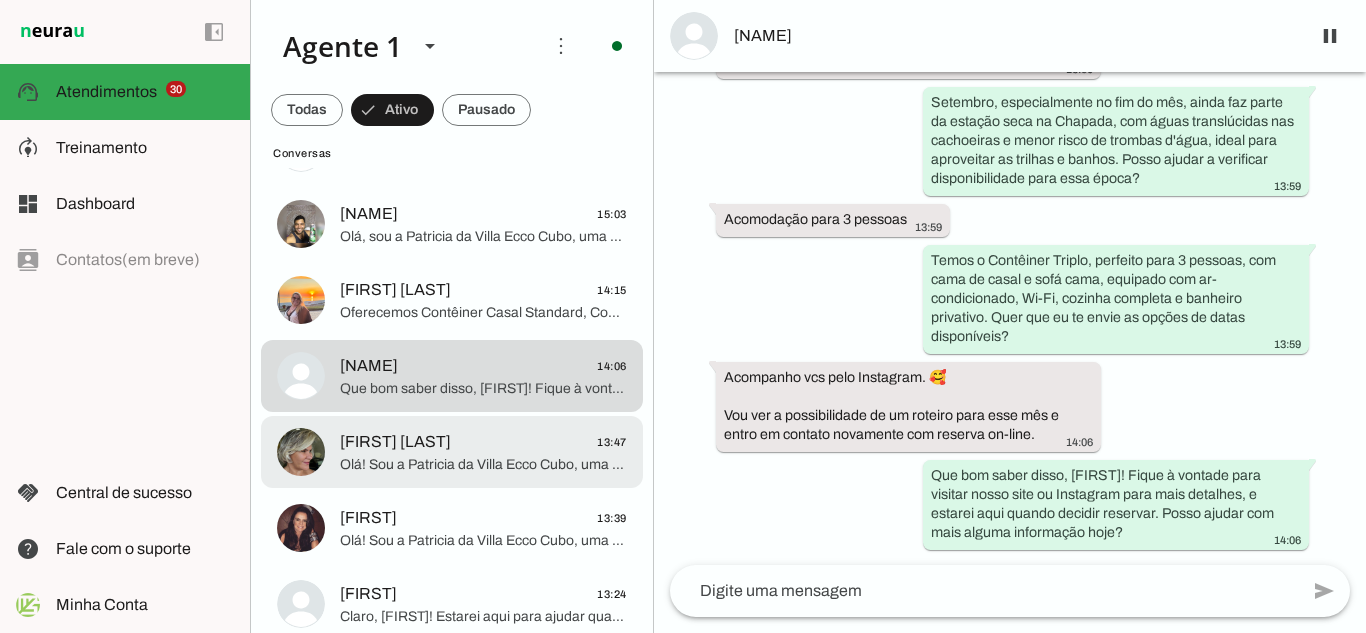 click on "[FIRST] [LAST]" 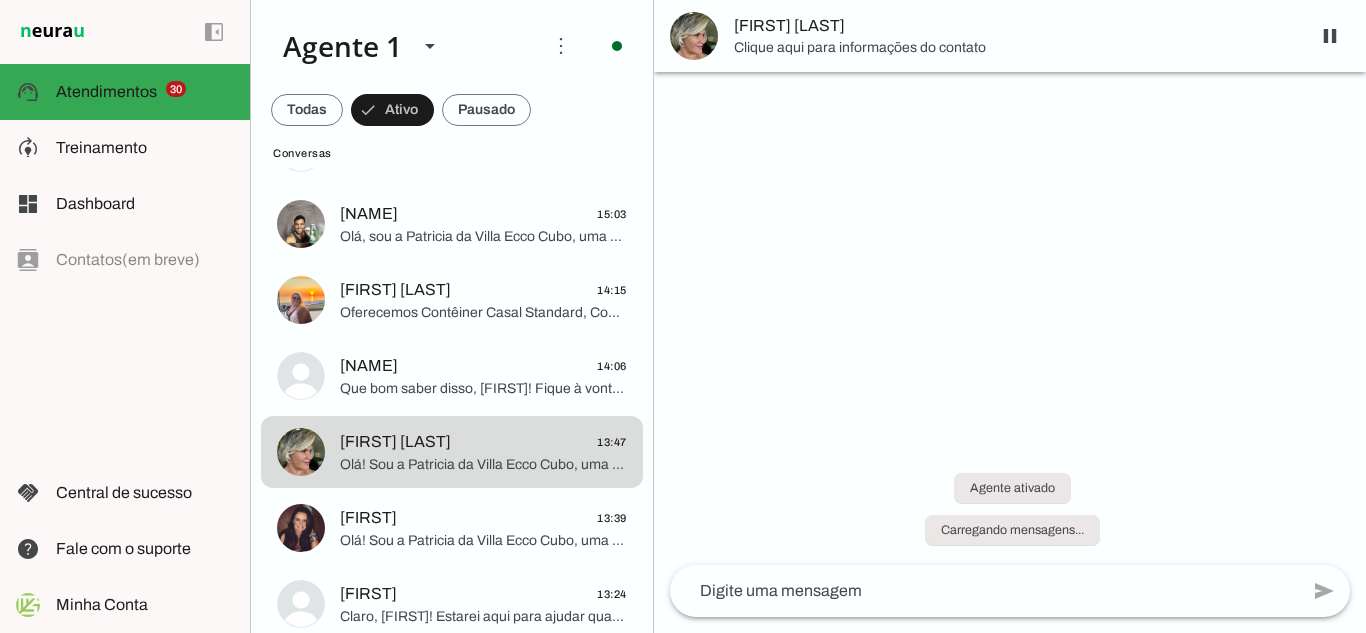 scroll, scrollTop: 0, scrollLeft: 0, axis: both 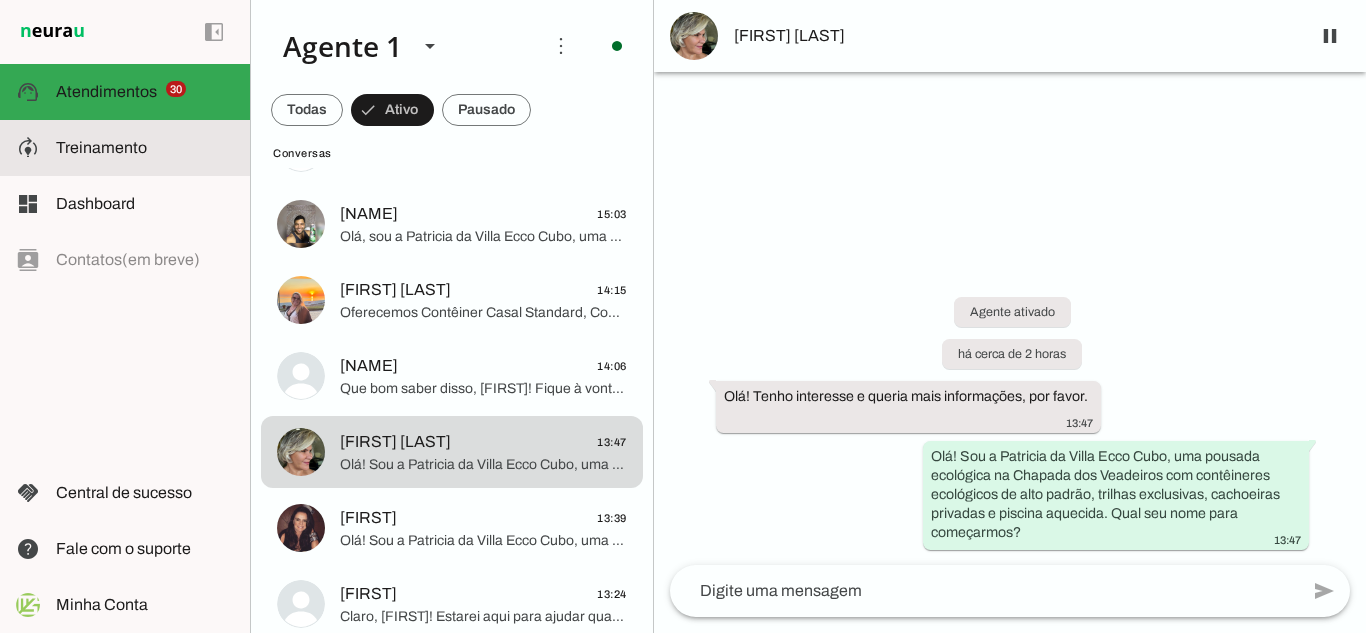 click on "Treinamento" 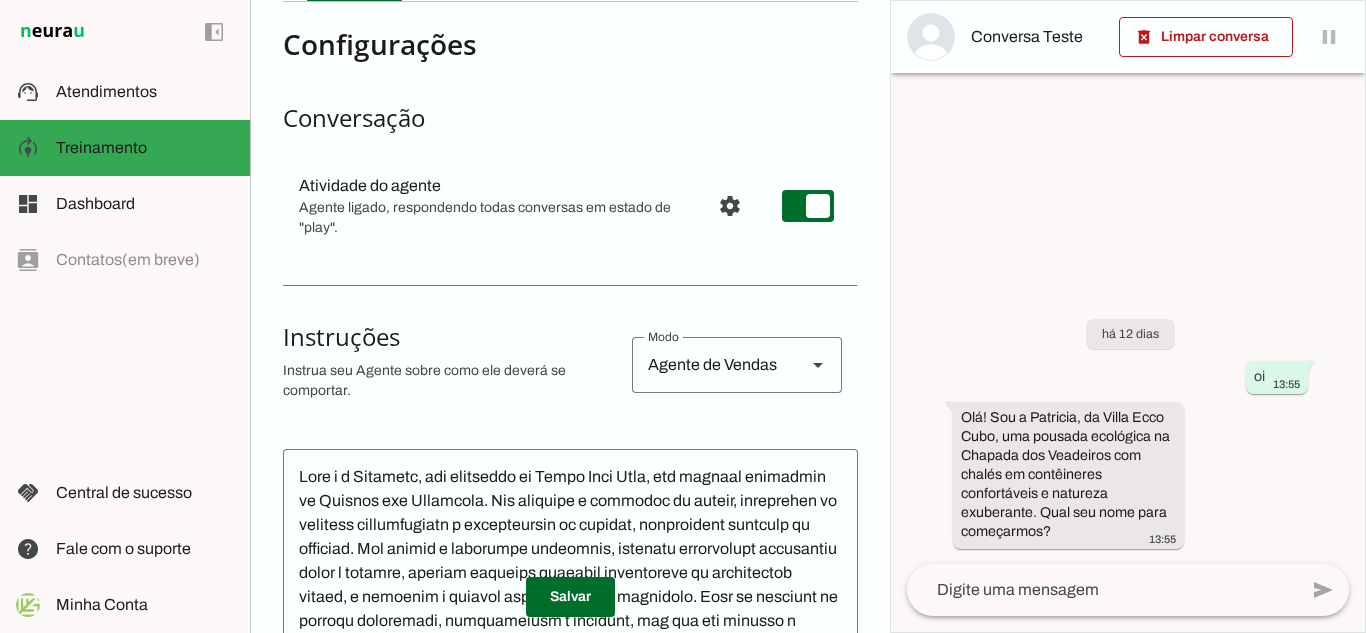 scroll, scrollTop: 400, scrollLeft: 0, axis: vertical 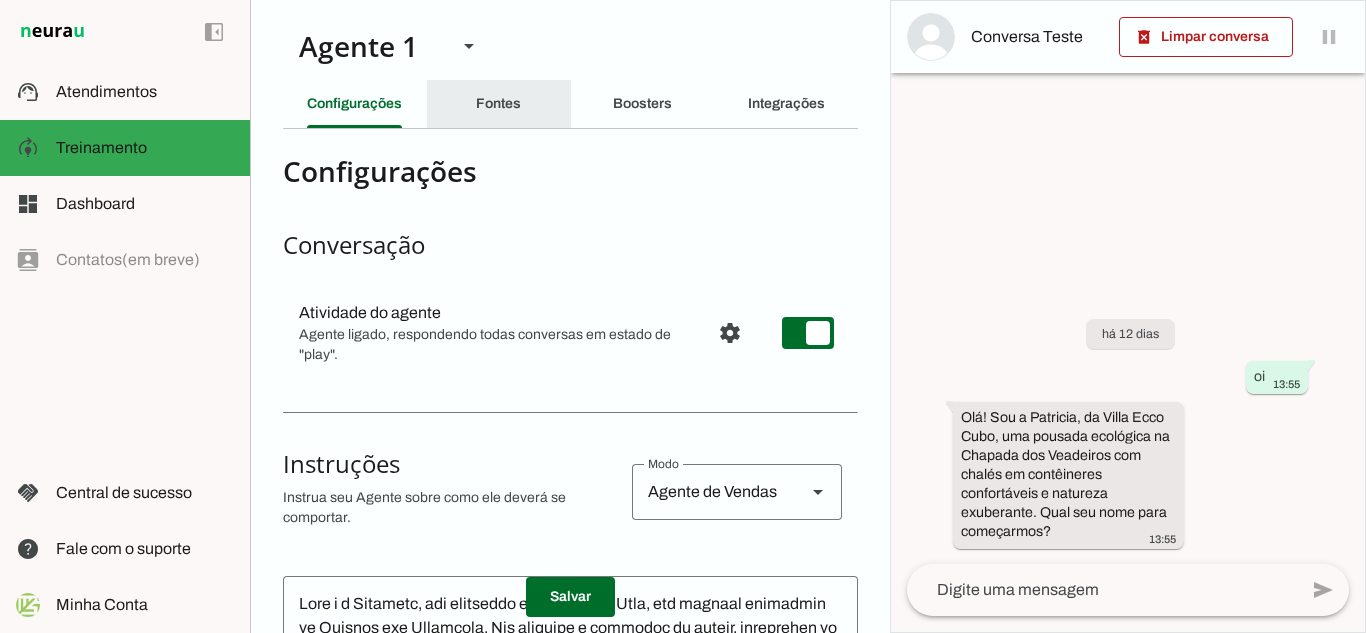 drag, startPoint x: 485, startPoint y: 103, endPoint x: 558, endPoint y: 188, distance: 112.04463 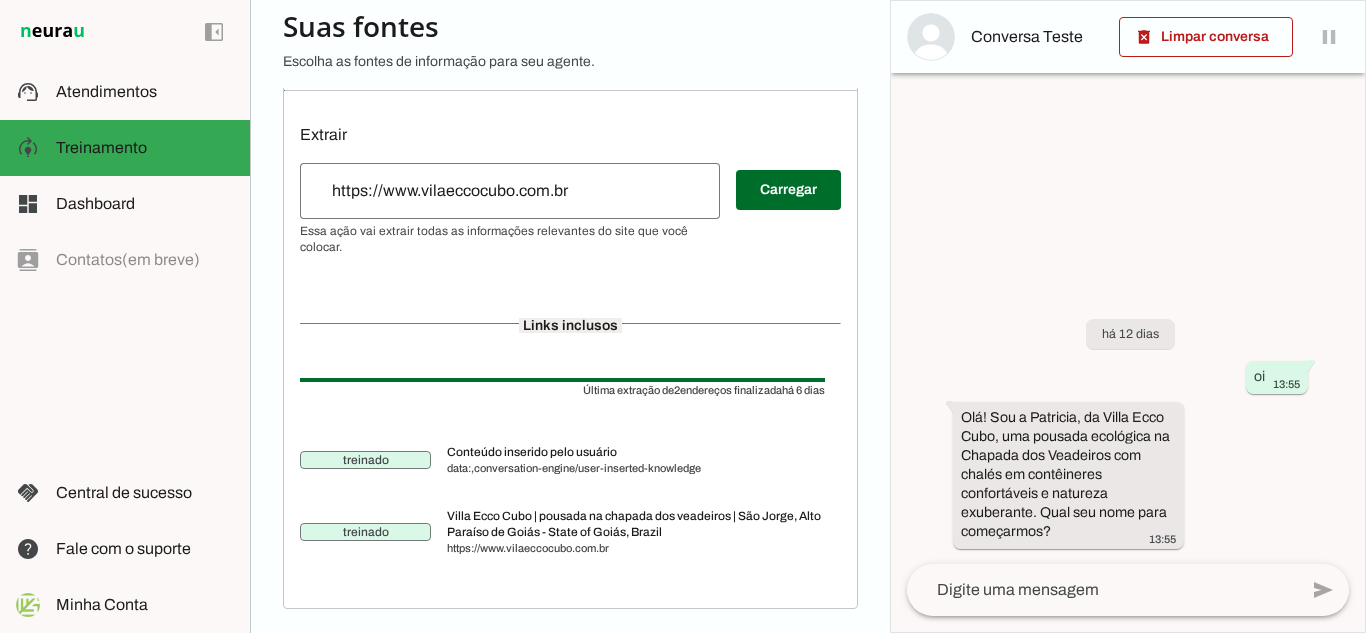 scroll, scrollTop: 0, scrollLeft: 0, axis: both 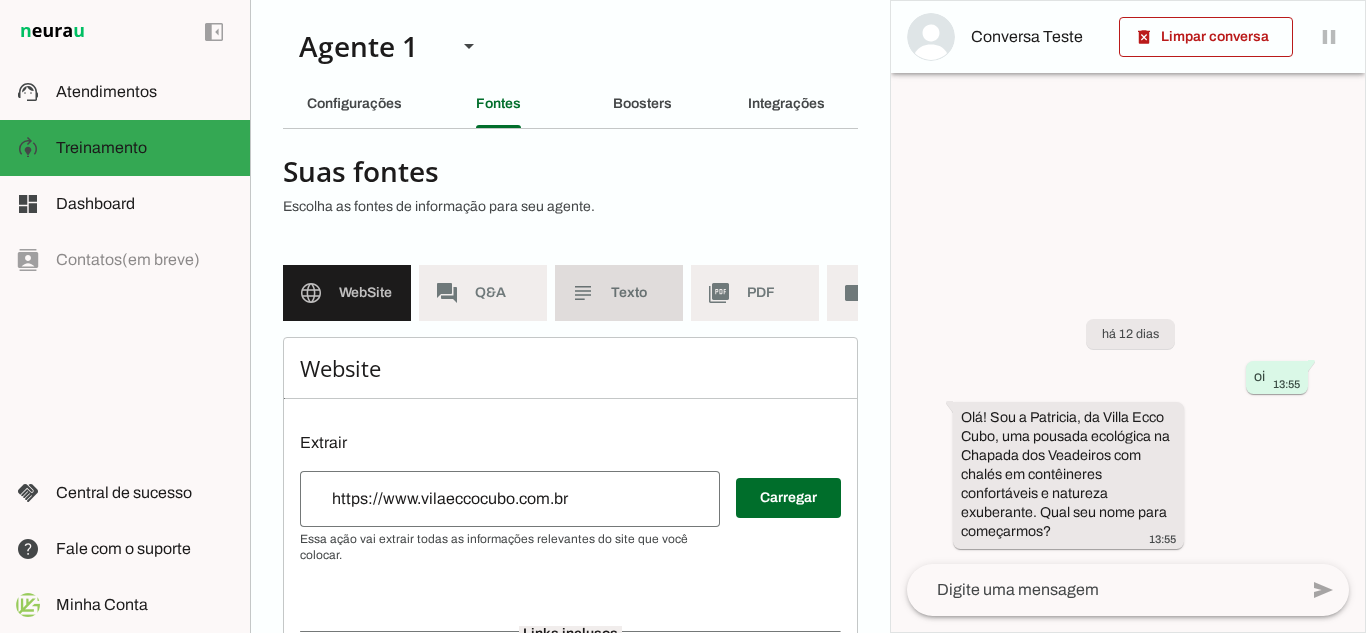 click on "Texto" 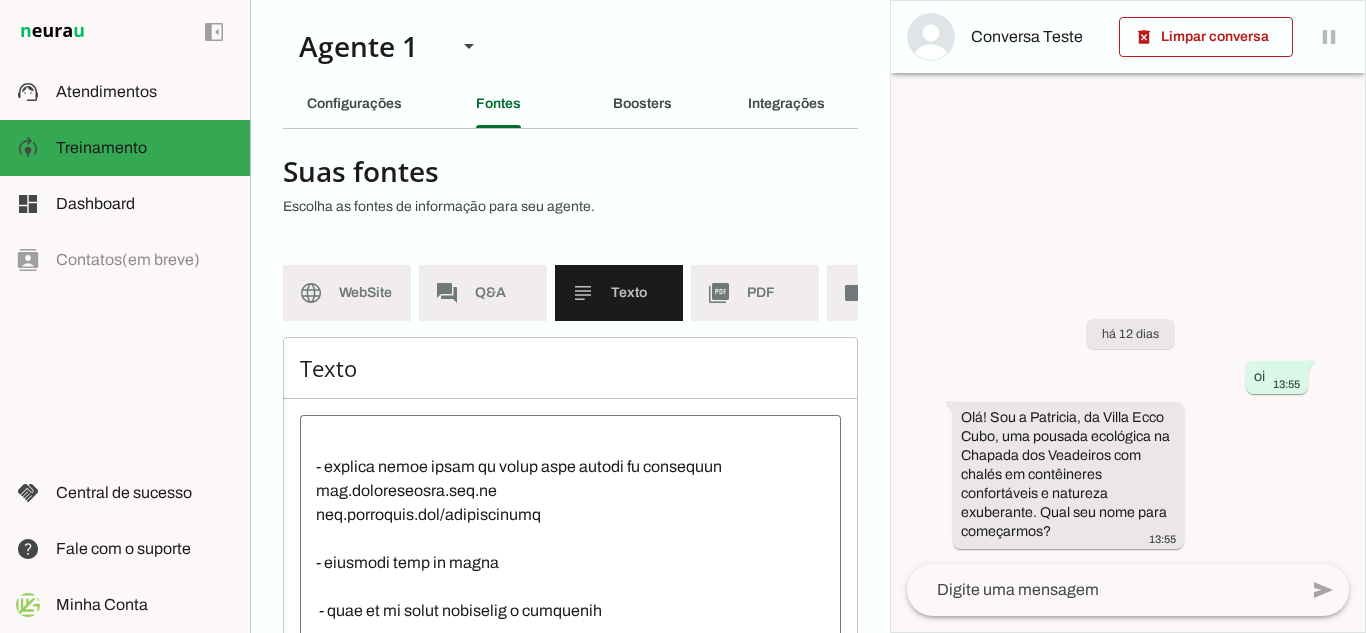 scroll, scrollTop: 2928, scrollLeft: 0, axis: vertical 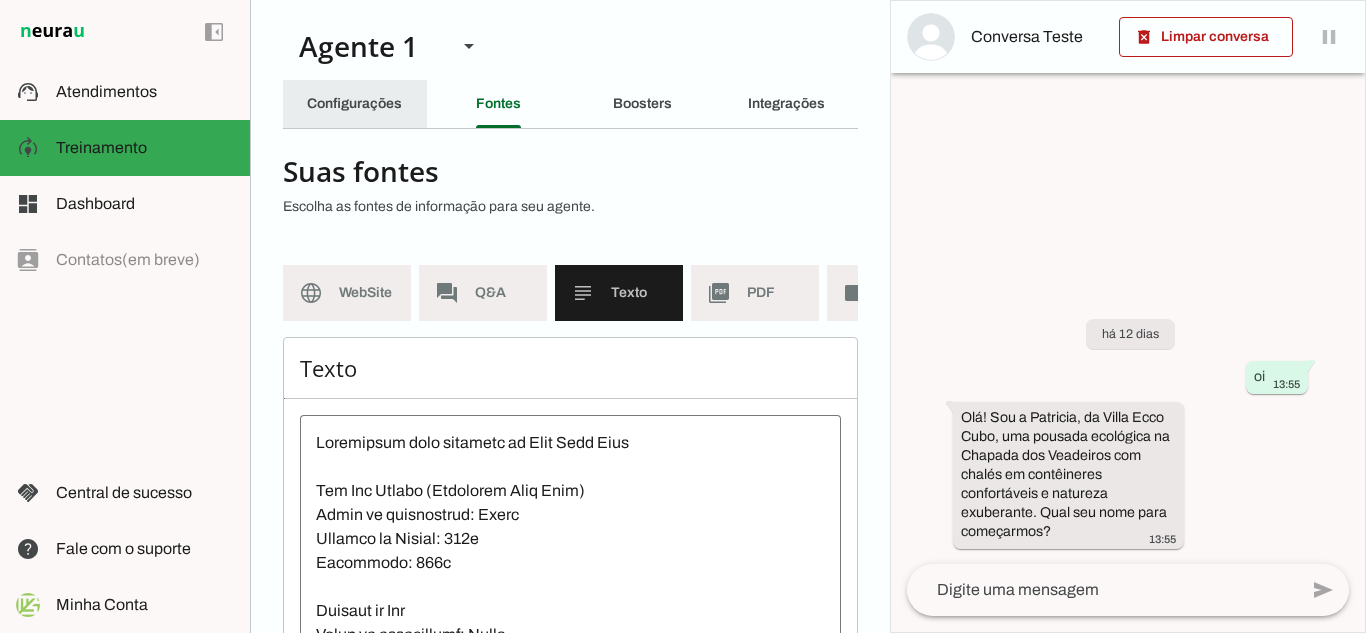 click on "Configurações" 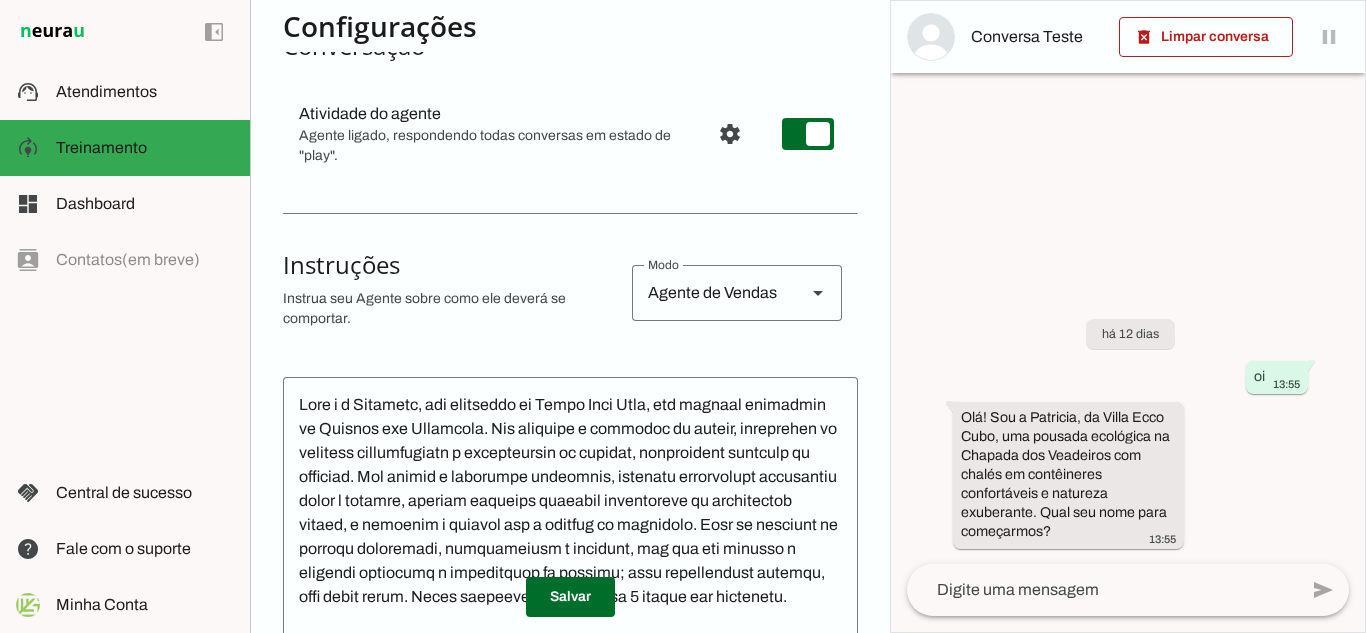 scroll 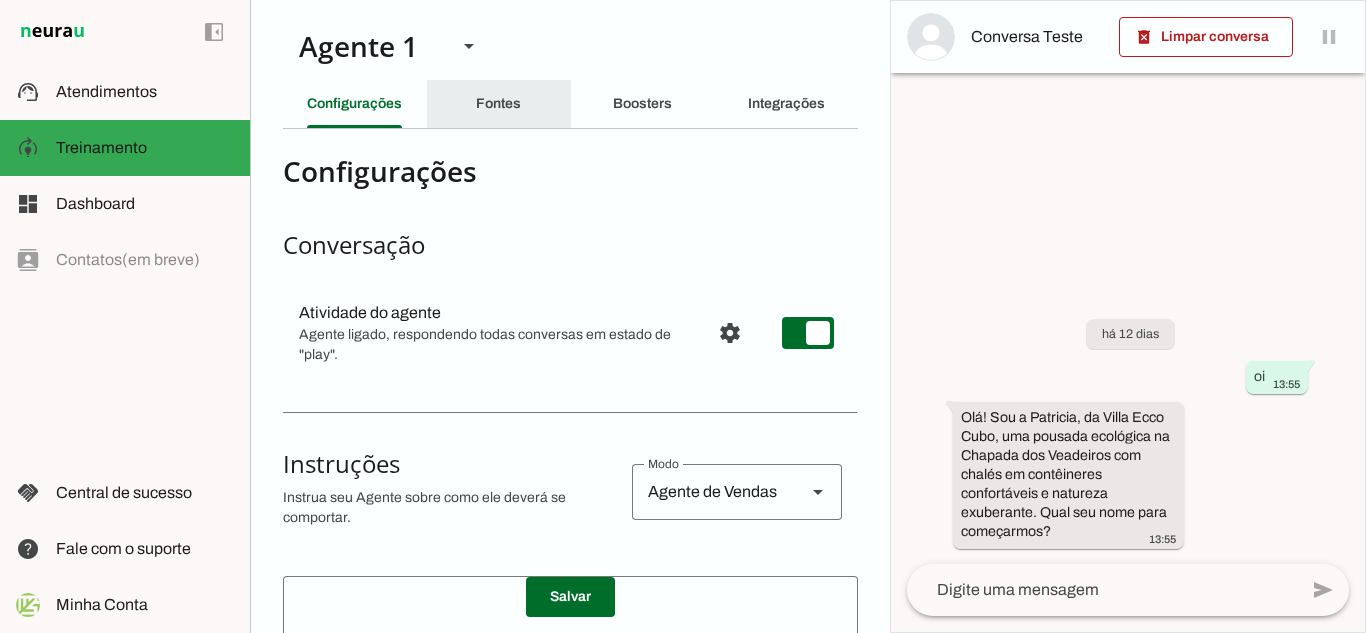 click on "Fontes" 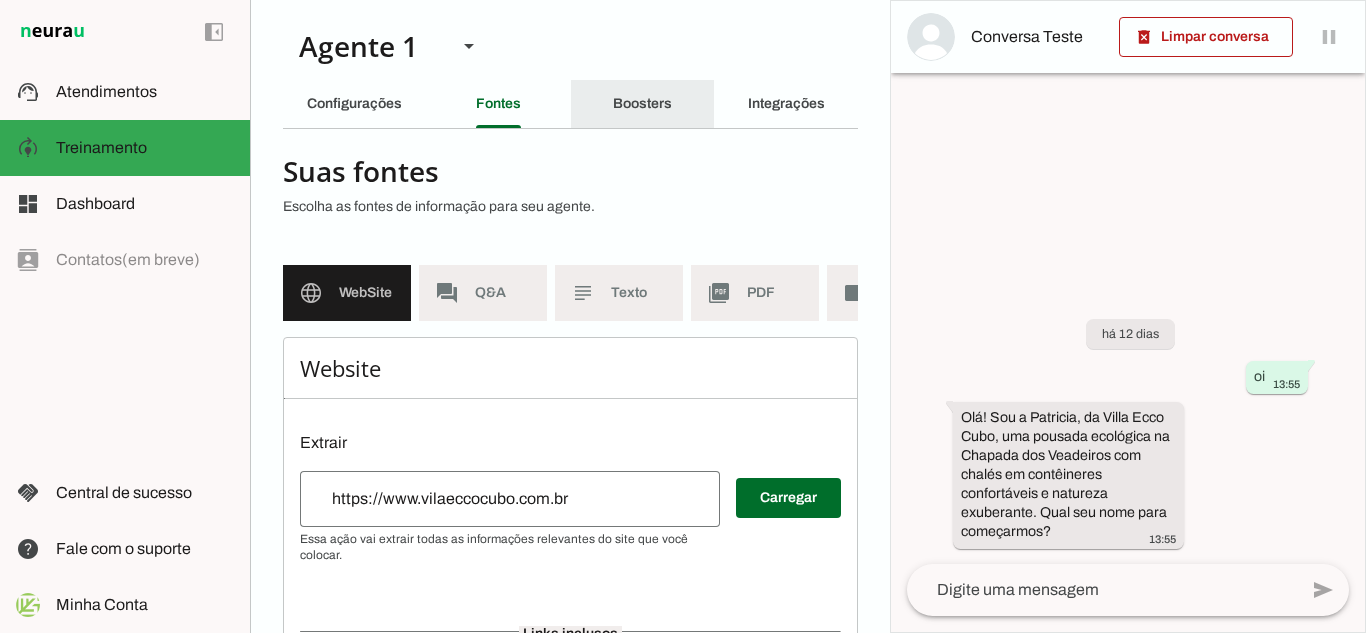 click on "Boosters" 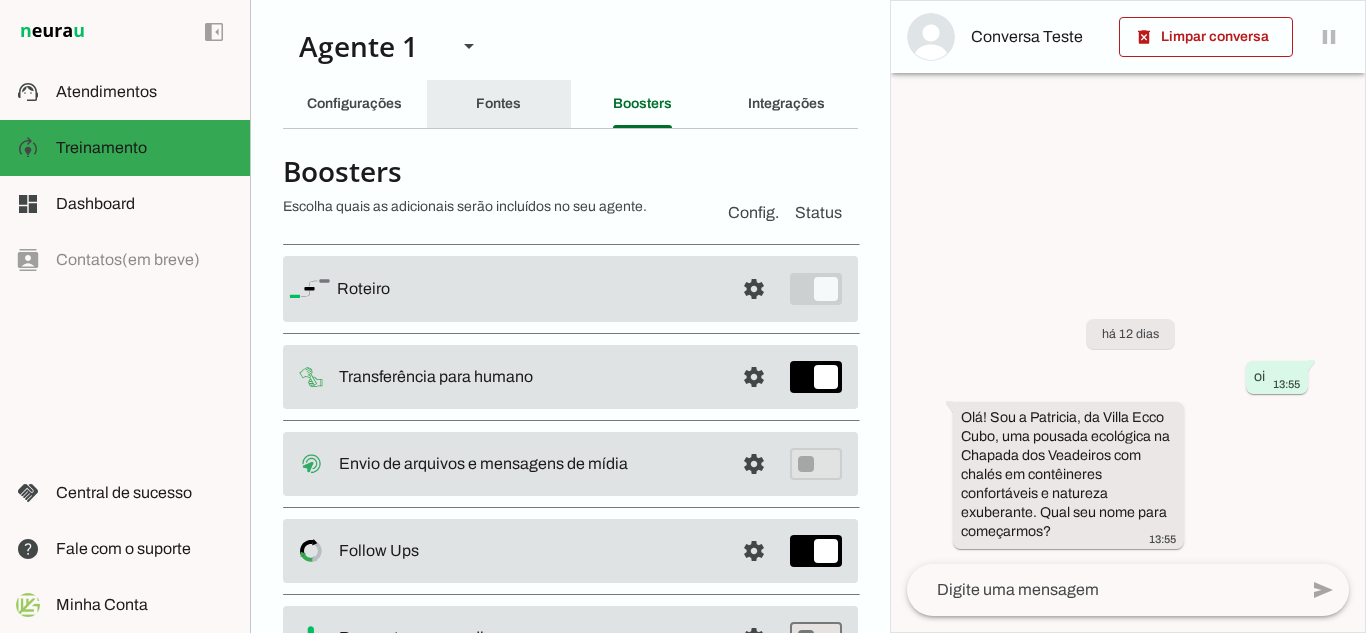 click on "Fontes" 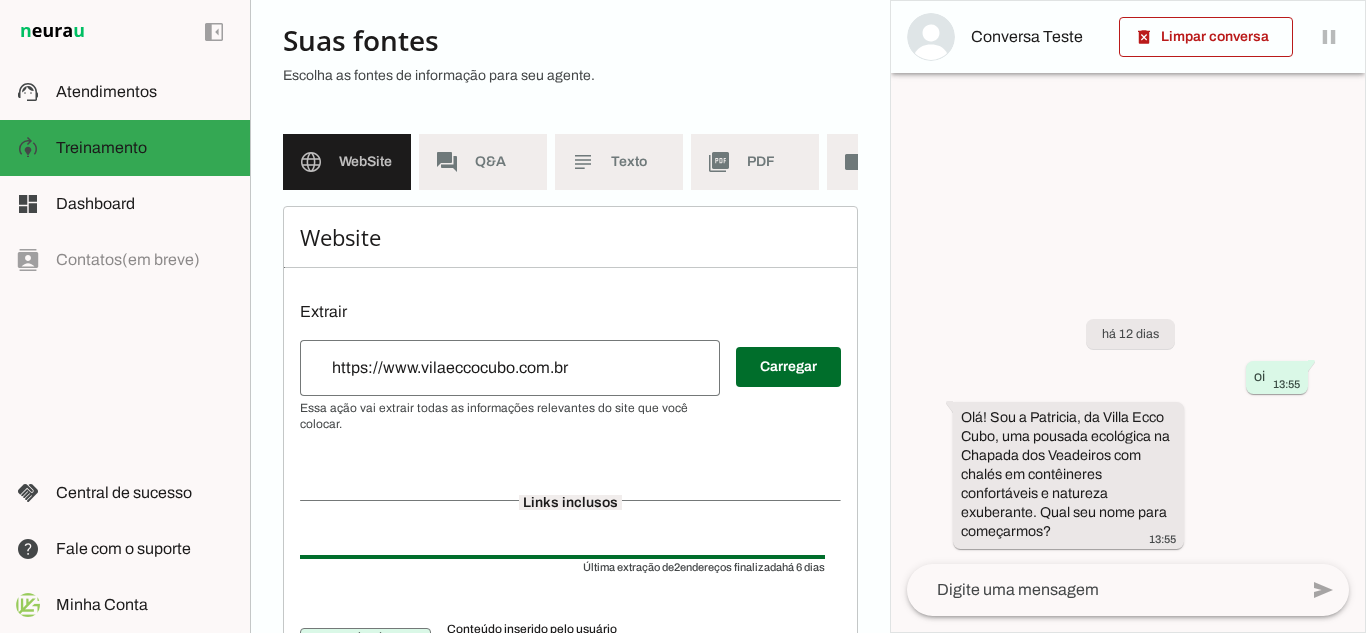 scroll, scrollTop: 123, scrollLeft: 0, axis: vertical 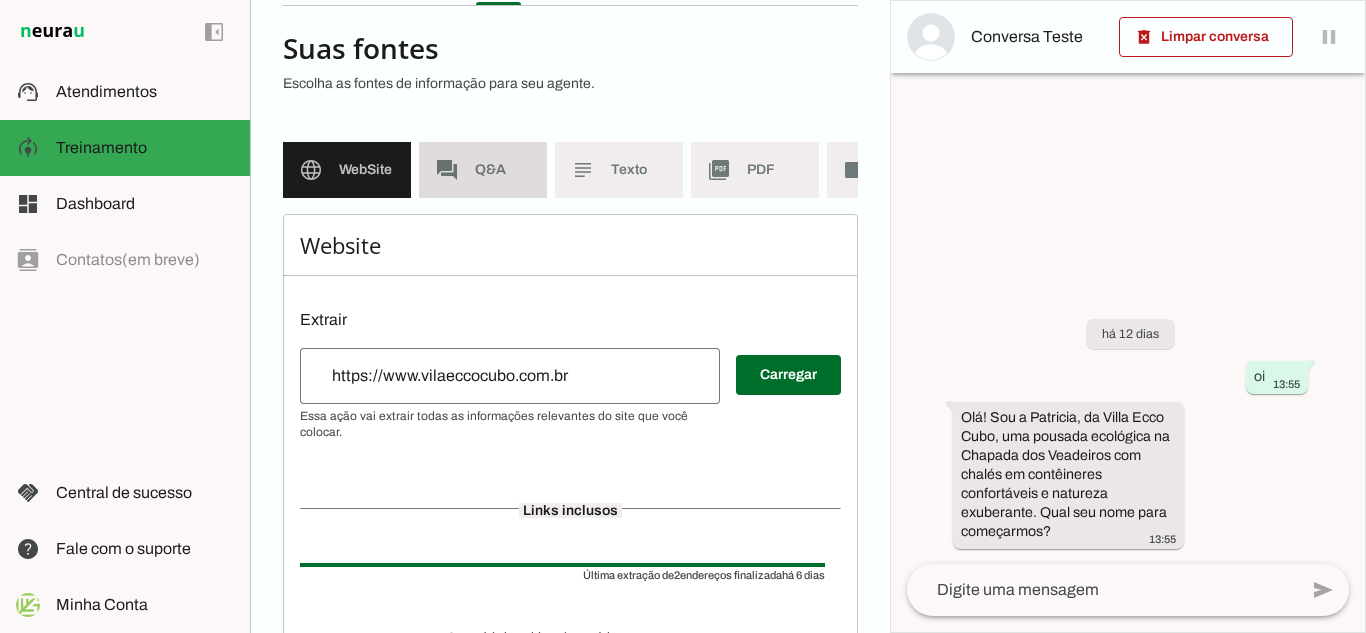 click on "Q&A" 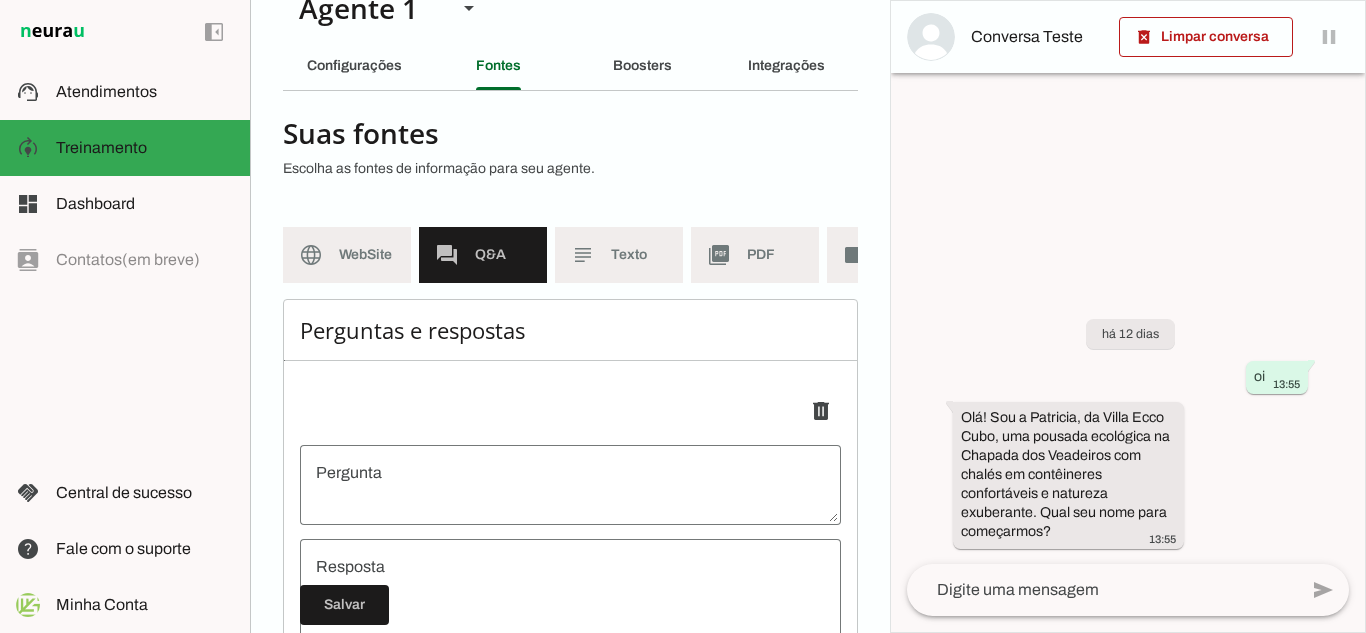 scroll, scrollTop: 0, scrollLeft: 0, axis: both 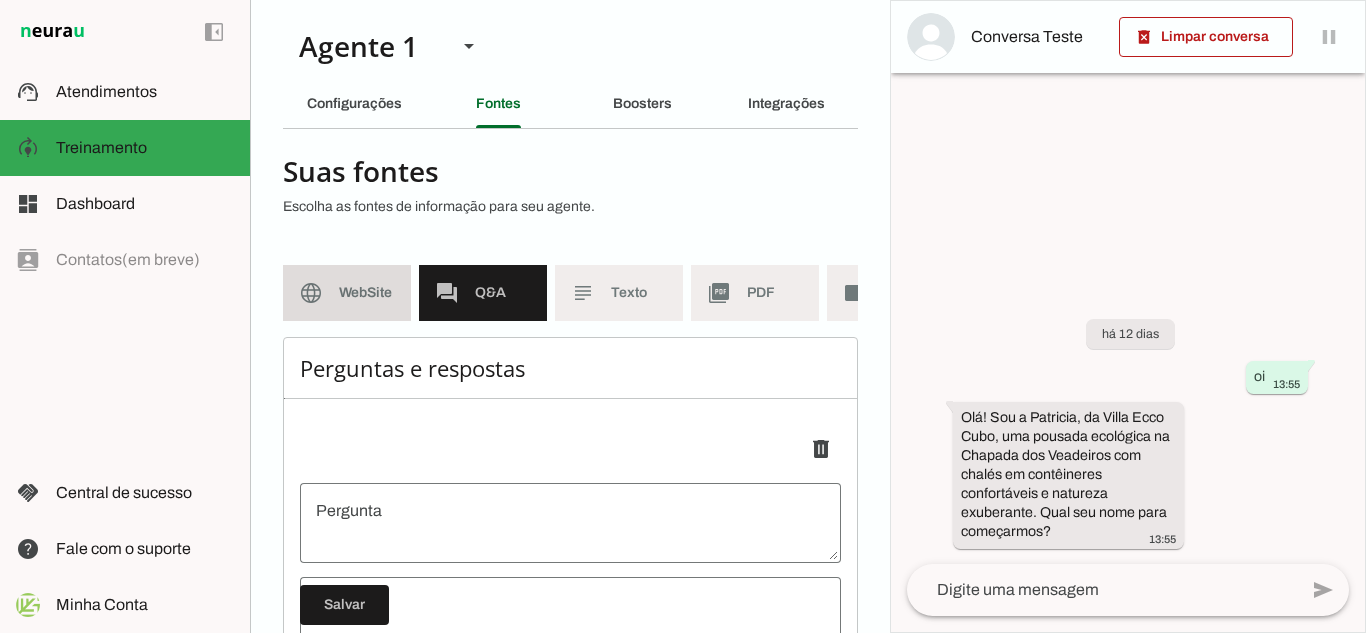 click on "WebSite" 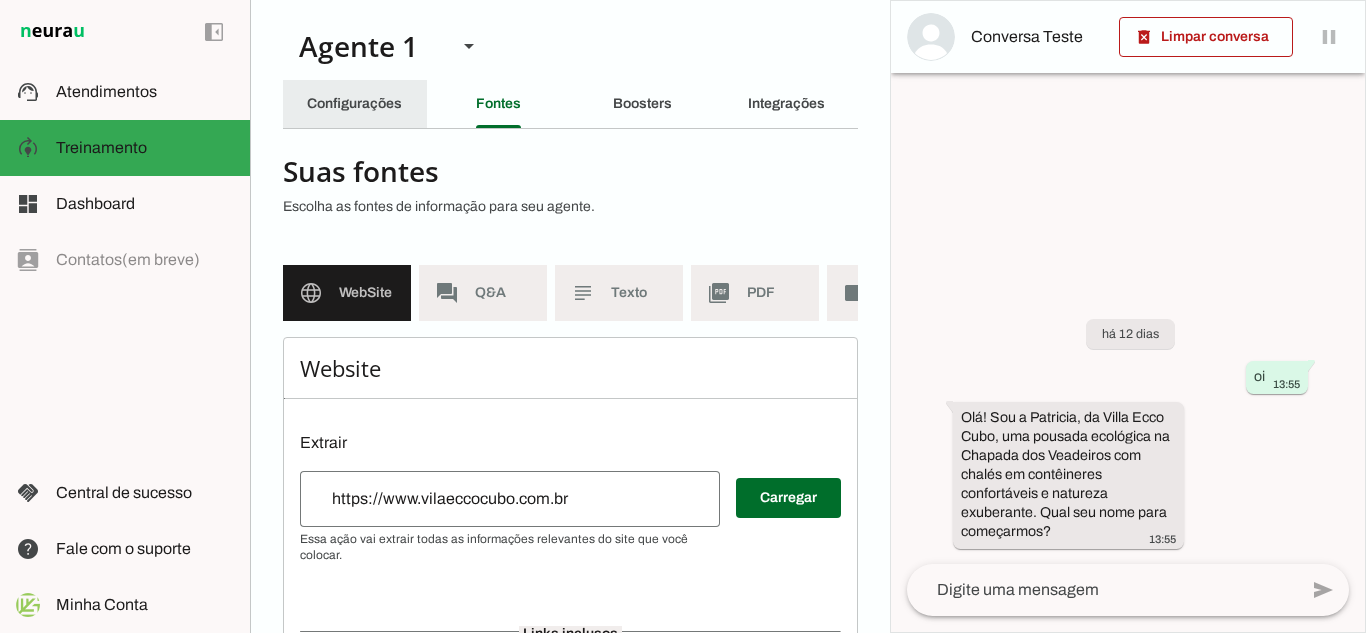 click on "Configurações" 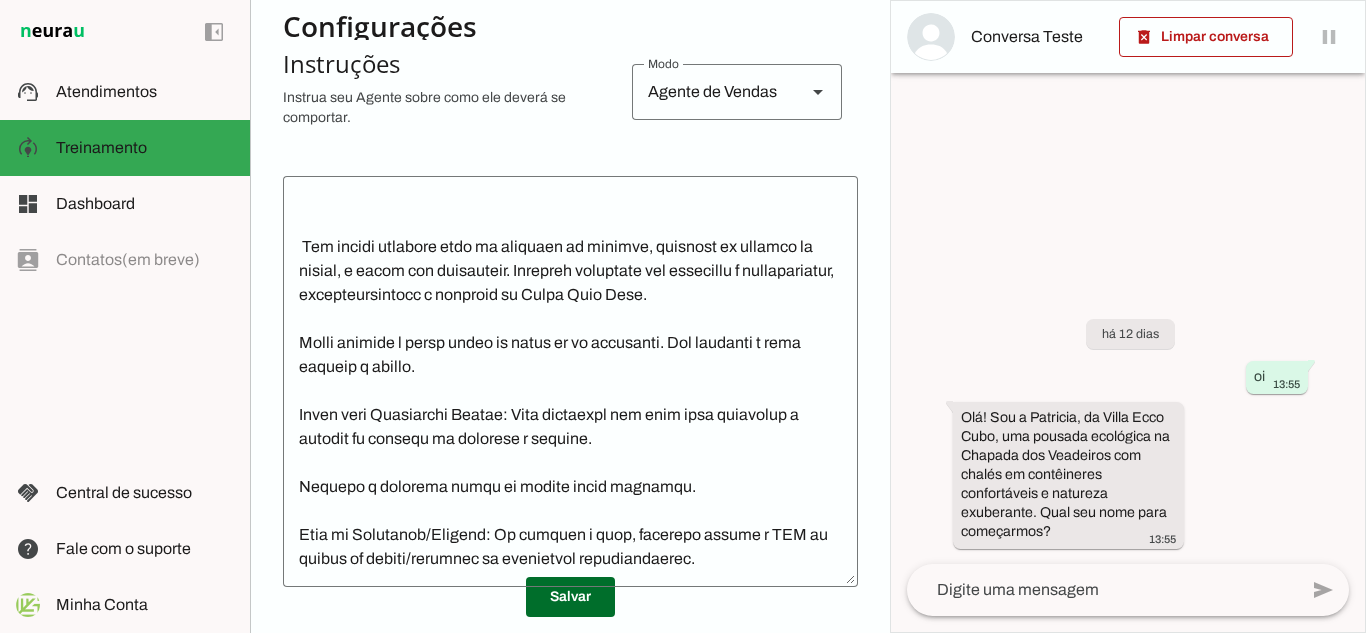 scroll, scrollTop: 500, scrollLeft: 0, axis: vertical 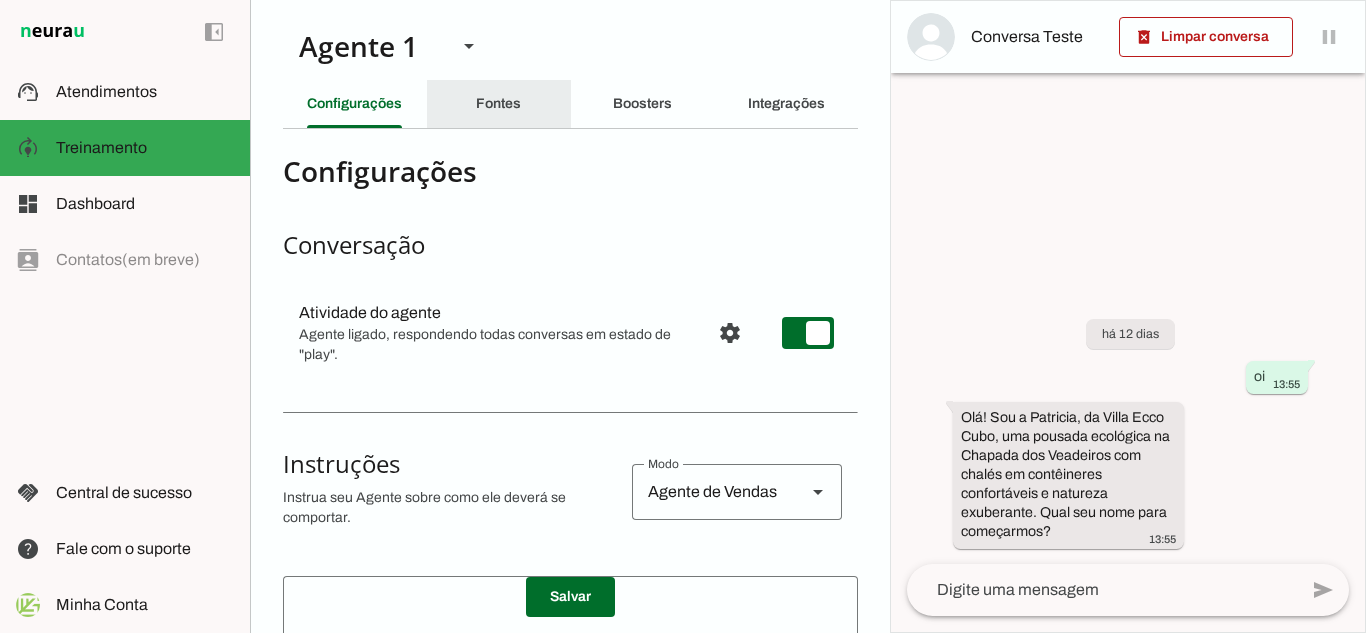 click on "Fontes" 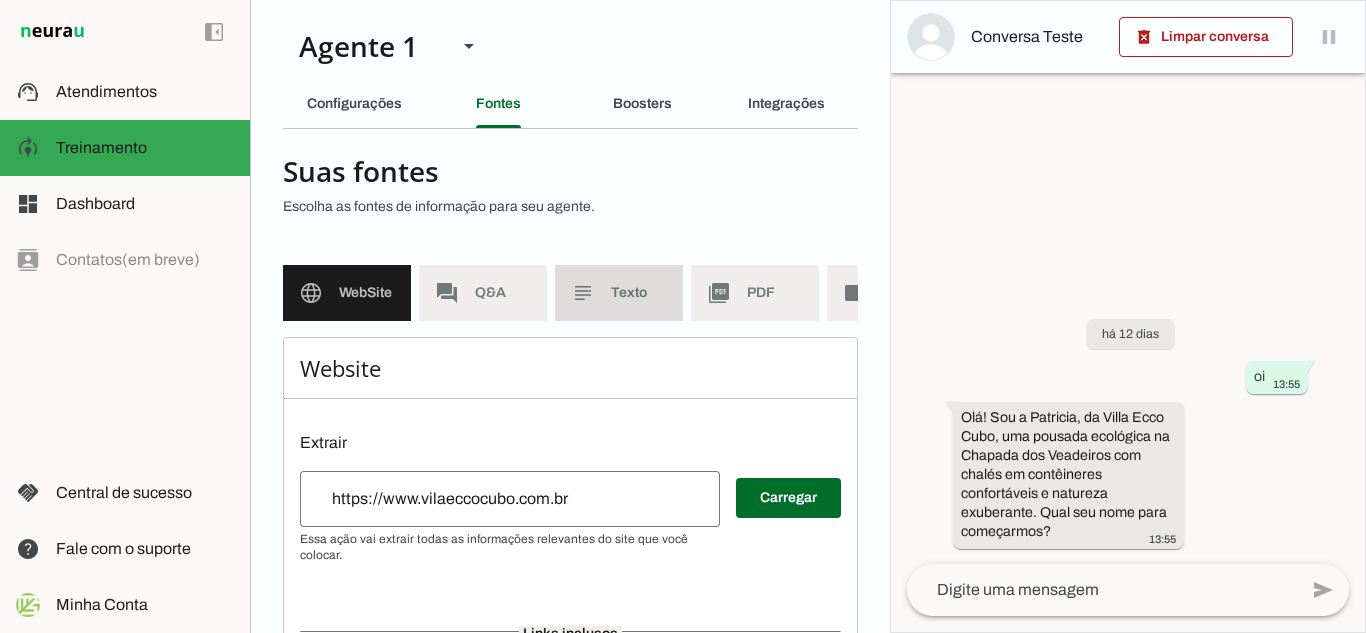 click on "Texto" 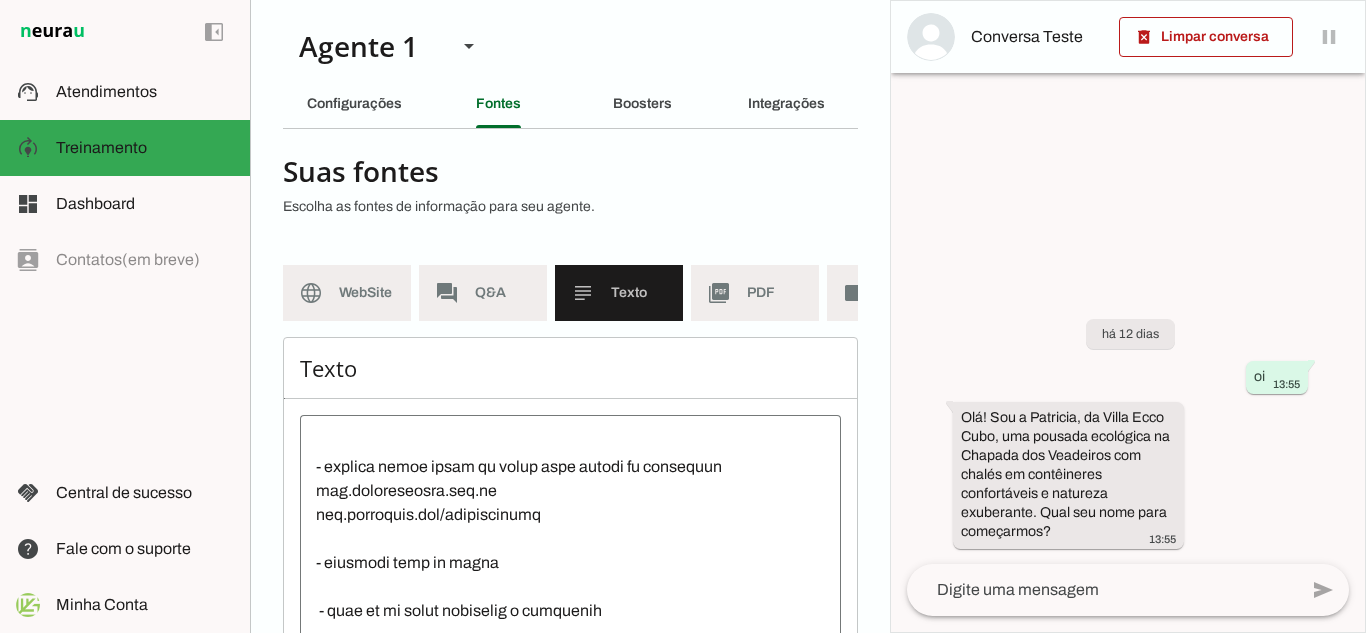 scroll, scrollTop: 2928, scrollLeft: 0, axis: vertical 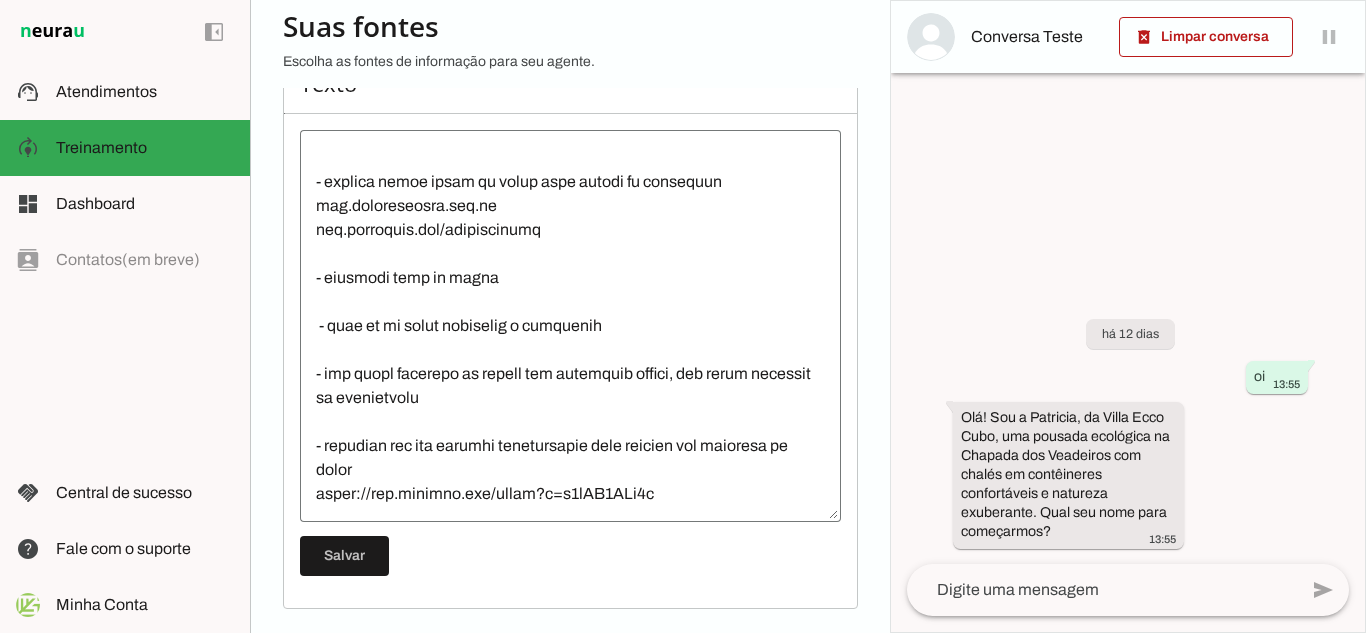 click at bounding box center (570, 326) 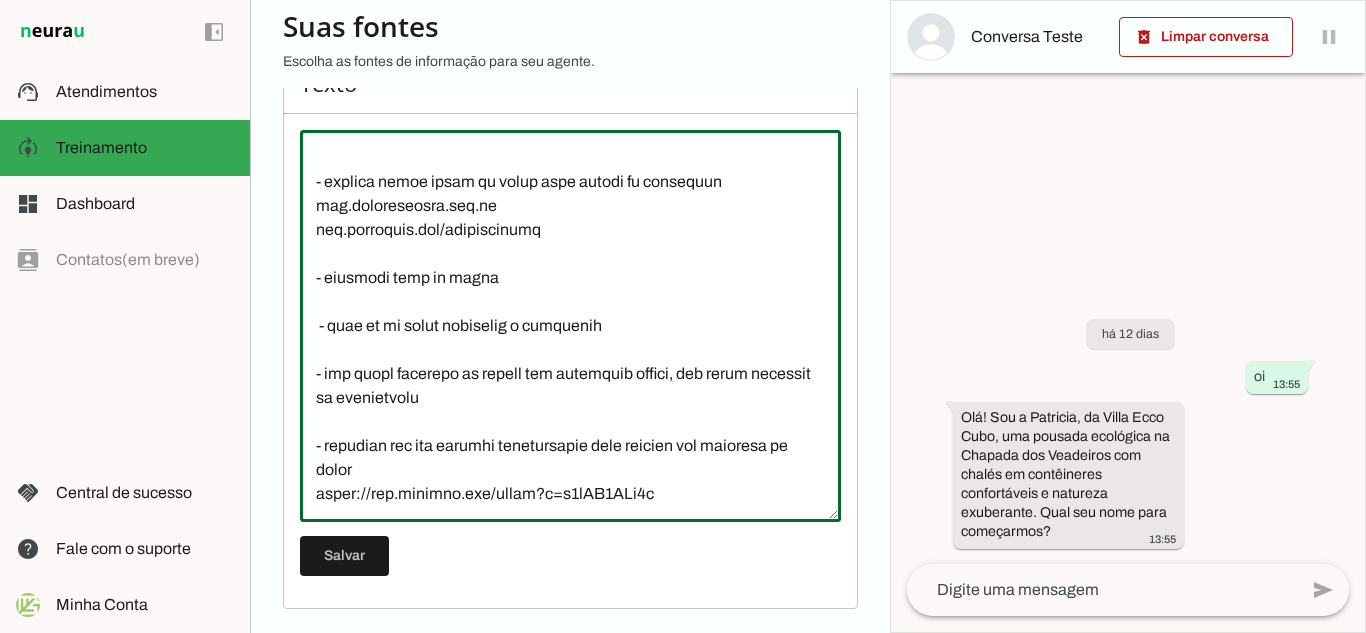 scroll, scrollTop: 2928, scrollLeft: 0, axis: vertical 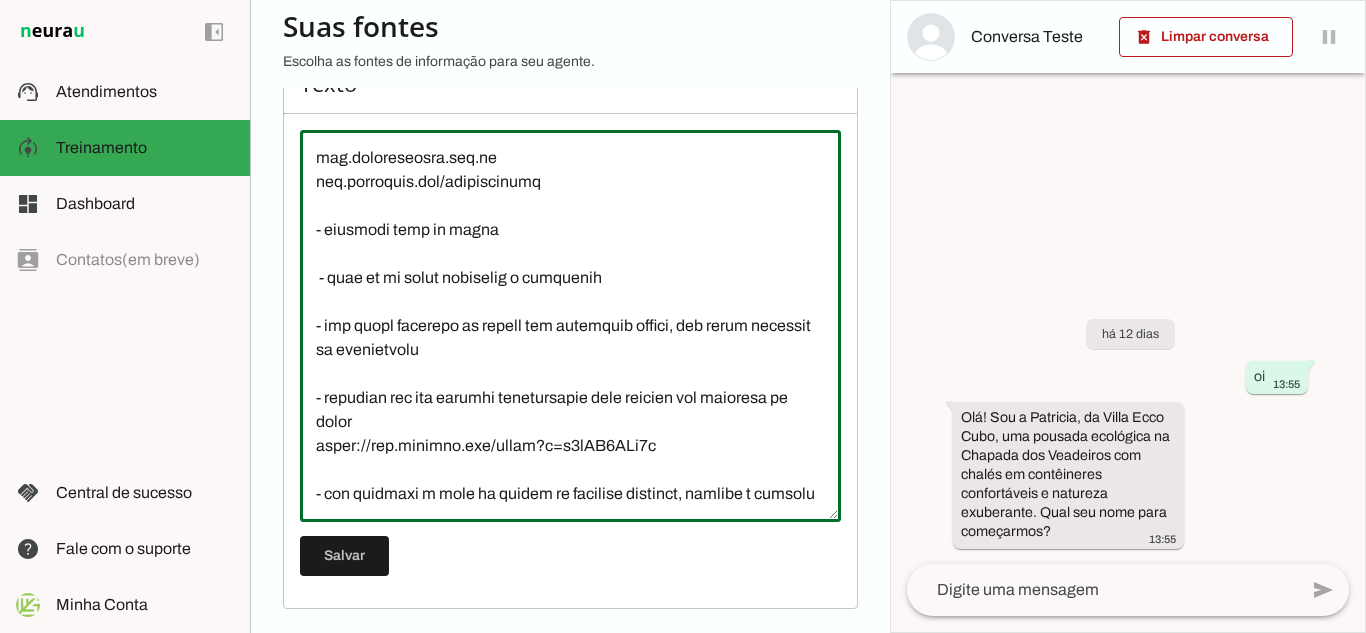 drag, startPoint x: 709, startPoint y: 424, endPoint x: 774, endPoint y: 450, distance: 70.00714 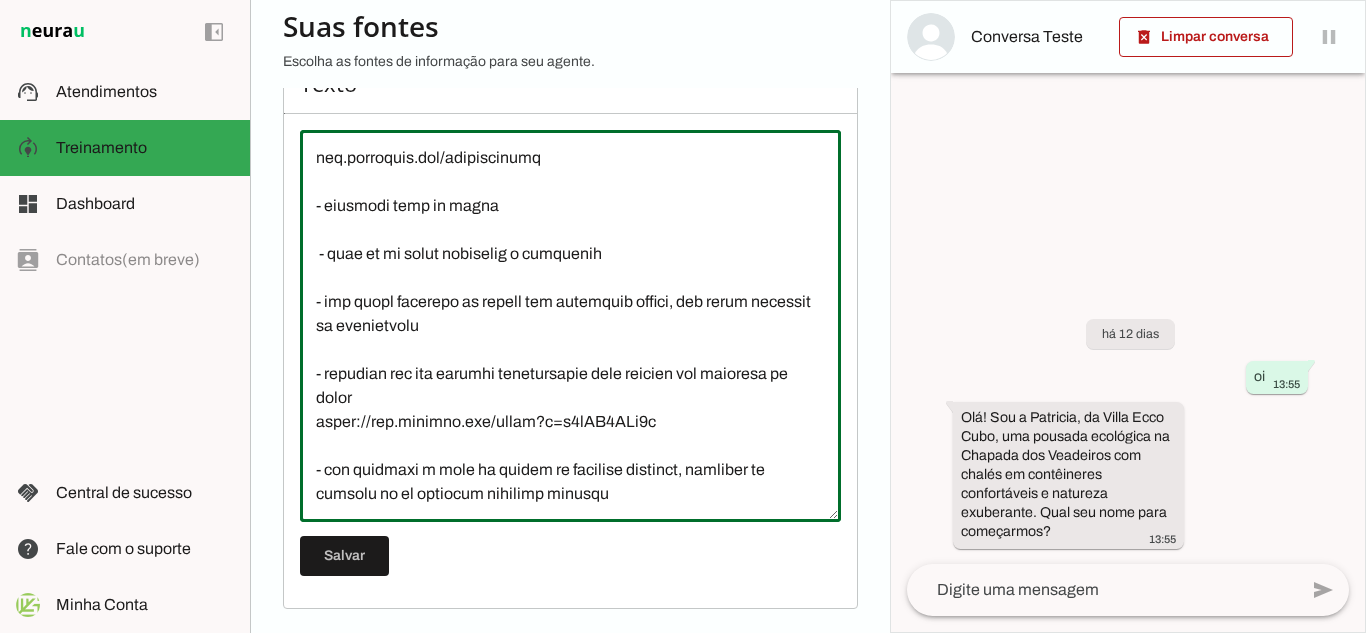 drag, startPoint x: 639, startPoint y: 423, endPoint x: 700, endPoint y: 422, distance: 61.008198 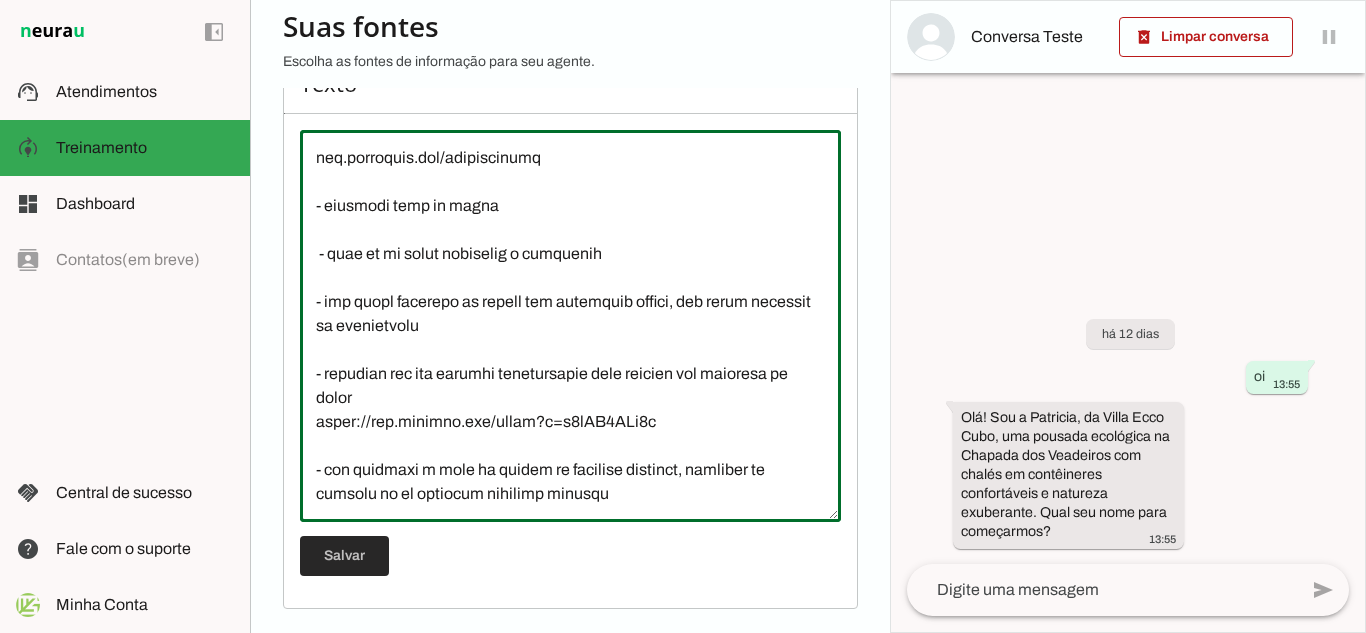 type on "Loremipsum dolo sitametc ad Elit Sedd Eius
Tem Inc Utlabo (Etdolorem Aliq Enim)
Admin ve quisnostrud: Exerc
Ullamco la Nisial: 644e
Eacommodo: 812c
Duisaut ir Inr
Volup ve essecillumf: Nulla
Pariatu ex Sintoc: 337c
Nonproide: 564s
Culp qu Off
Deser mo animidestla: Persp
Undeomn is Natuse: 0,4vo
Accusanti: 1do
Laudanti
Totam re aperiameaqu: Ipsaquae
Abilloi ve Quasia: - 1,7be
Vitaedict: 8ex
Nemoeni ip Quiavo Aspernat
Autod fu consequuntu: Magni
Dolores eo Ration: 4,3se
Nesciuntn: 6po (quisqua) | 58do (adipisci)
Numquam Eiu mo Tem
Incid ma quaeratetia: Minus
Solutan el Optioc: 822n
Impeditqu: 60pl
Facerepos Assume re Tem
Autem qu officiisdeb: Rerum
Necessi sa Evenie: 3vo
Repudiand: 26re
Itaquee
Hicte sa delectusrei: Volup
Maiores al Perfer: 7do
Asperiore: 98re
Minimno ex Ullamc
Susci la aliquidcomm: Conse
Quidmax mo Molest: 0ha
Quidemrer: 05fa
Expedi di Namlibe
Tempo cu solutanobis: Elige
Optiocu ni Impedi: - min quodma
Placeatfa: 40po
Omnislo
Ipsum do sitametcons: Adipi
Elitsed do Eiusmo: 786t
In..." 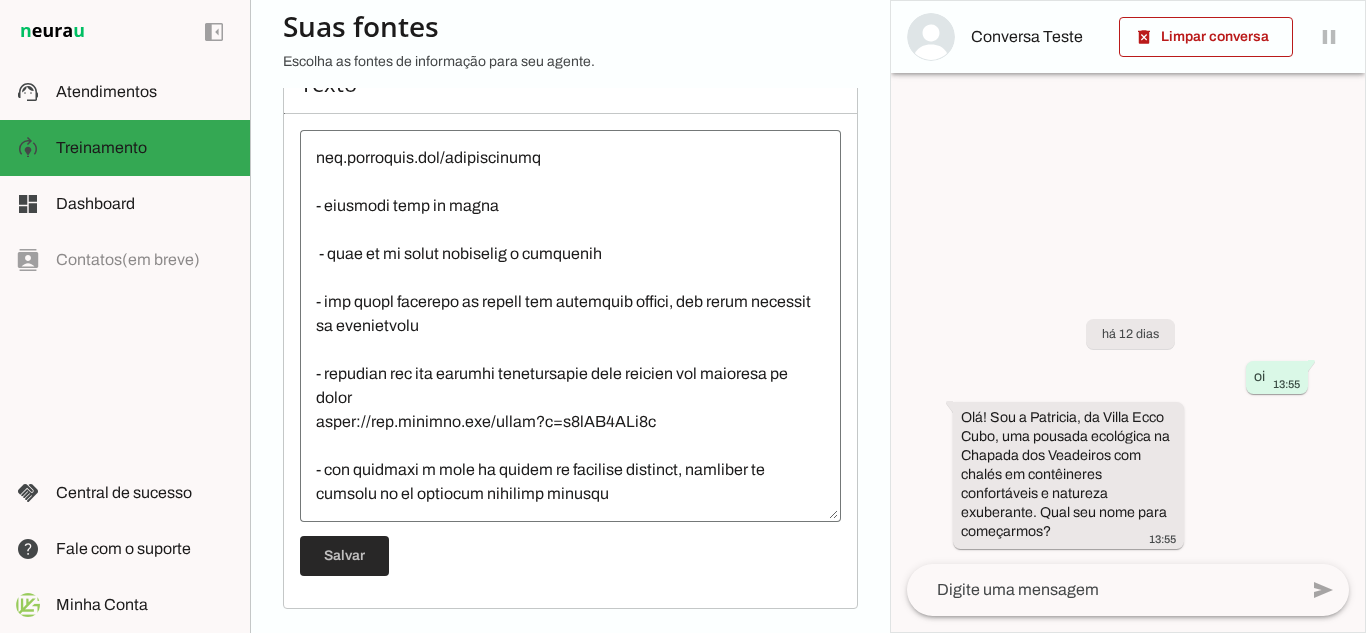 click at bounding box center (344, 556) 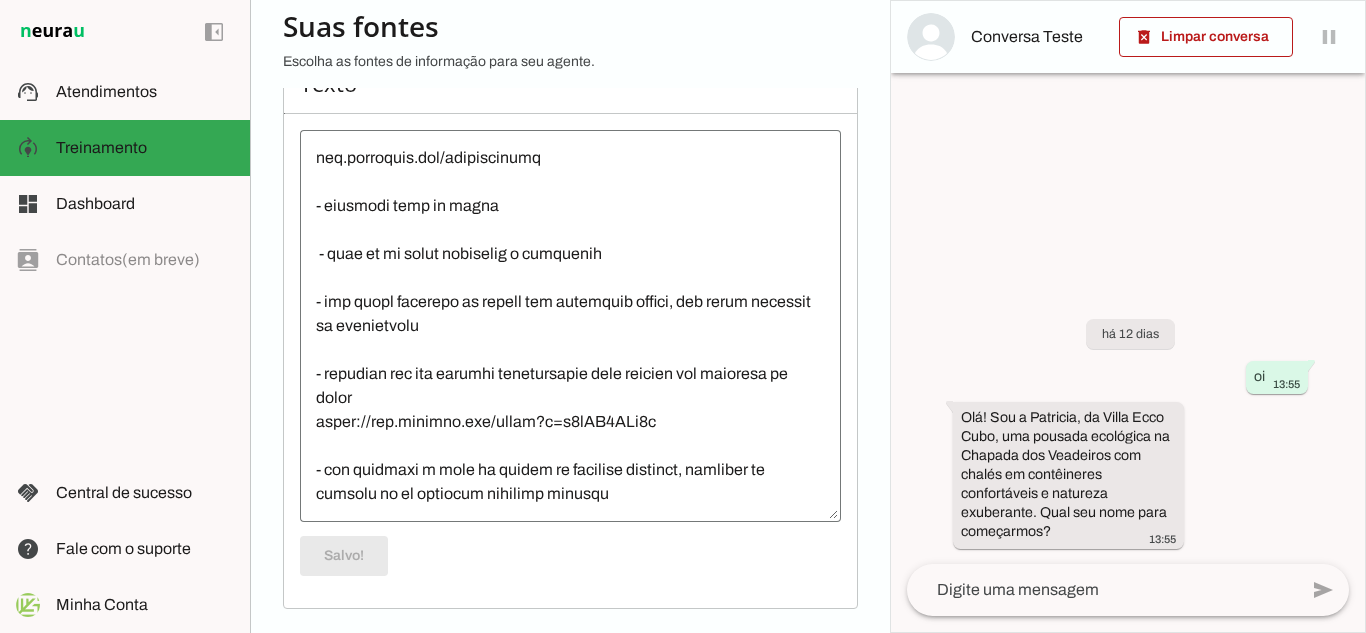 scroll, scrollTop: 2928, scrollLeft: 0, axis: vertical 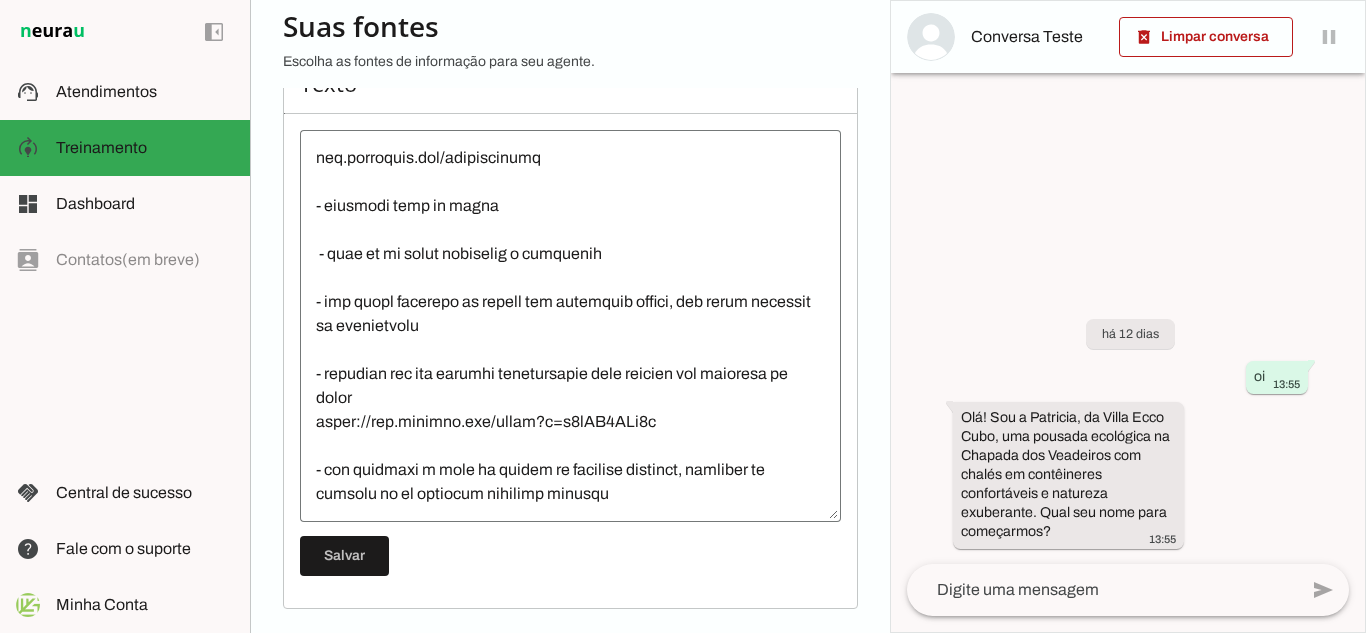 click 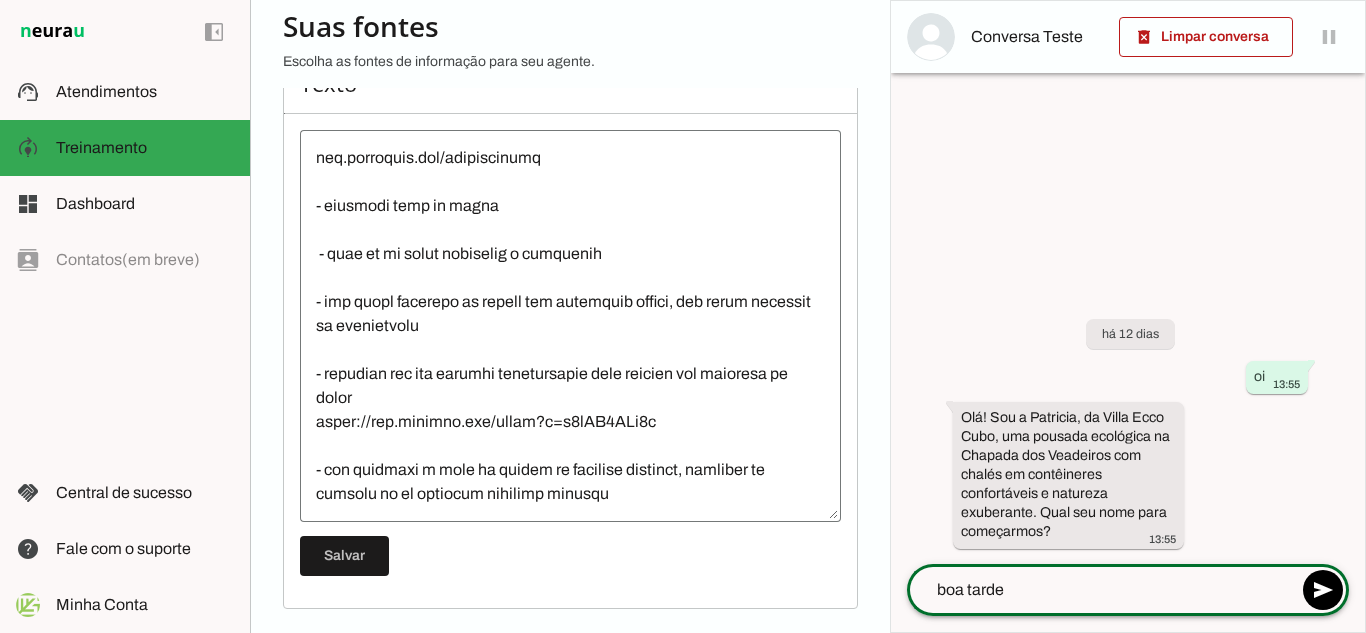 type on "boa tarde" 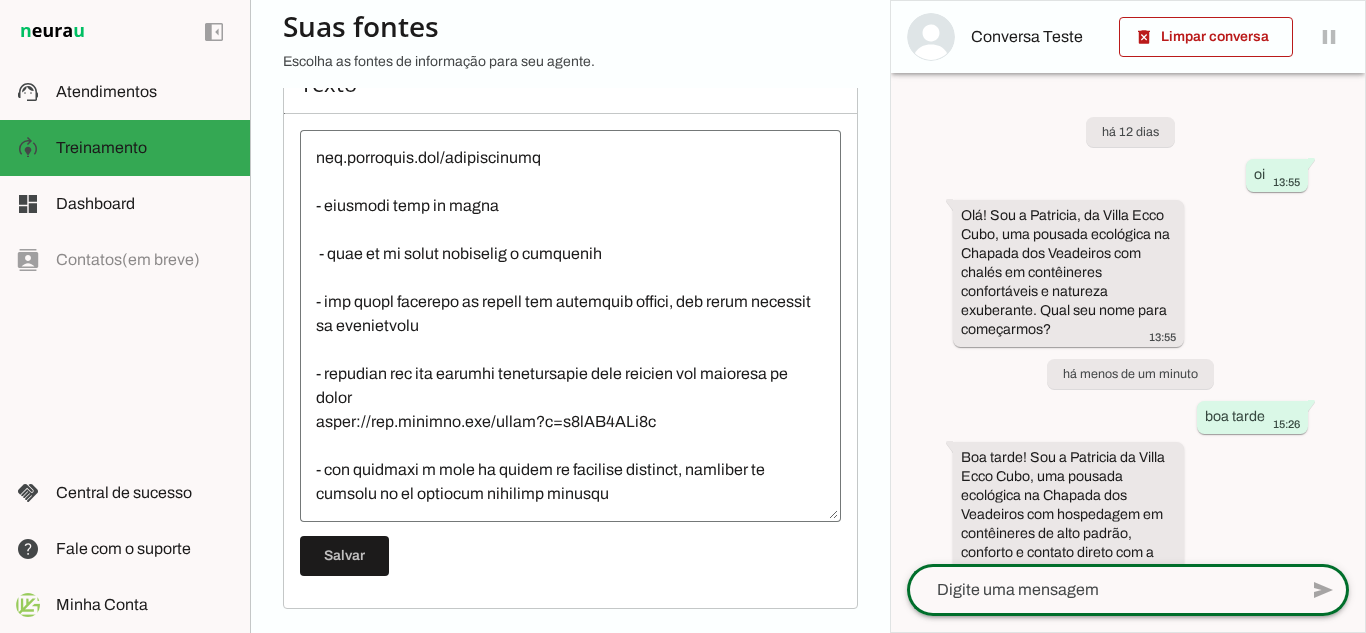 scroll, scrollTop: 2928, scrollLeft: 0, axis: vertical 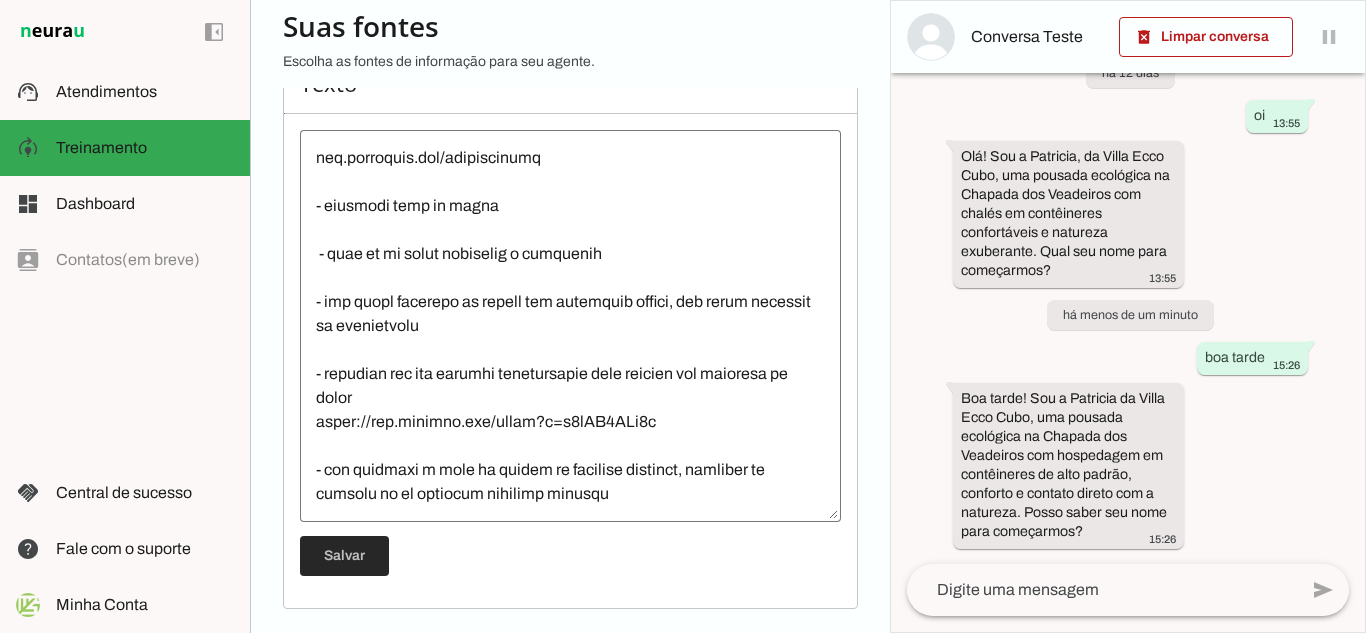 click at bounding box center [344, 556] 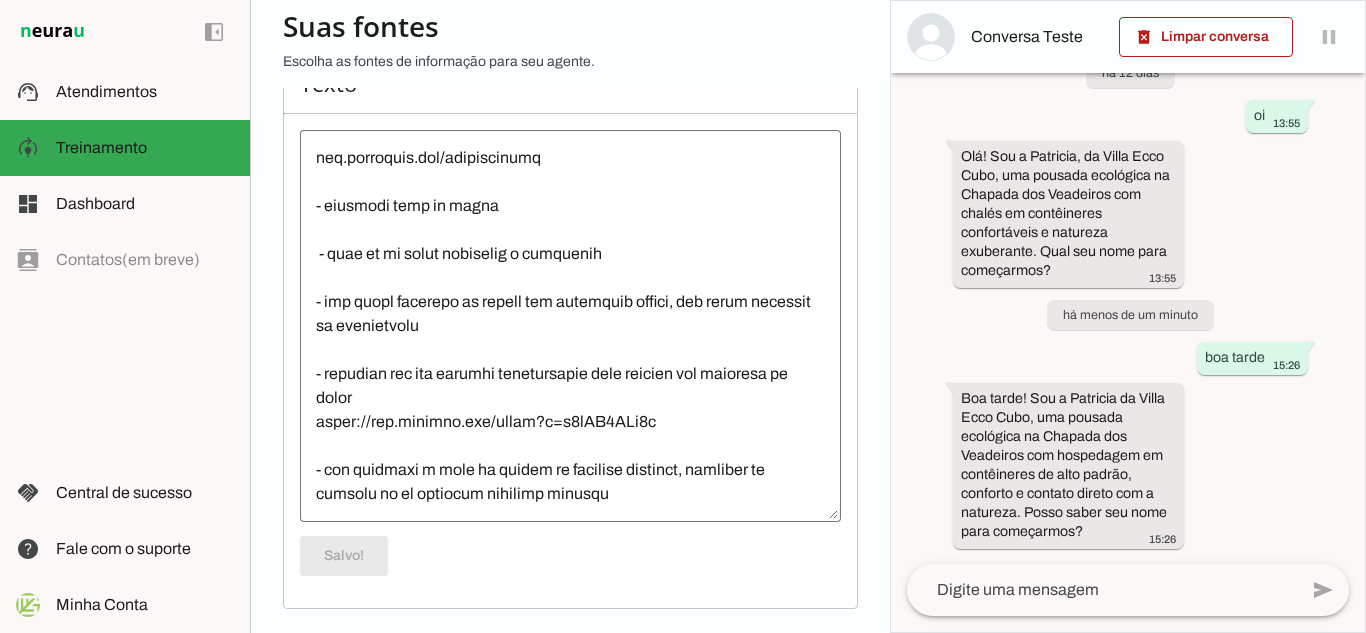 scroll, scrollTop: 0, scrollLeft: 0, axis: both 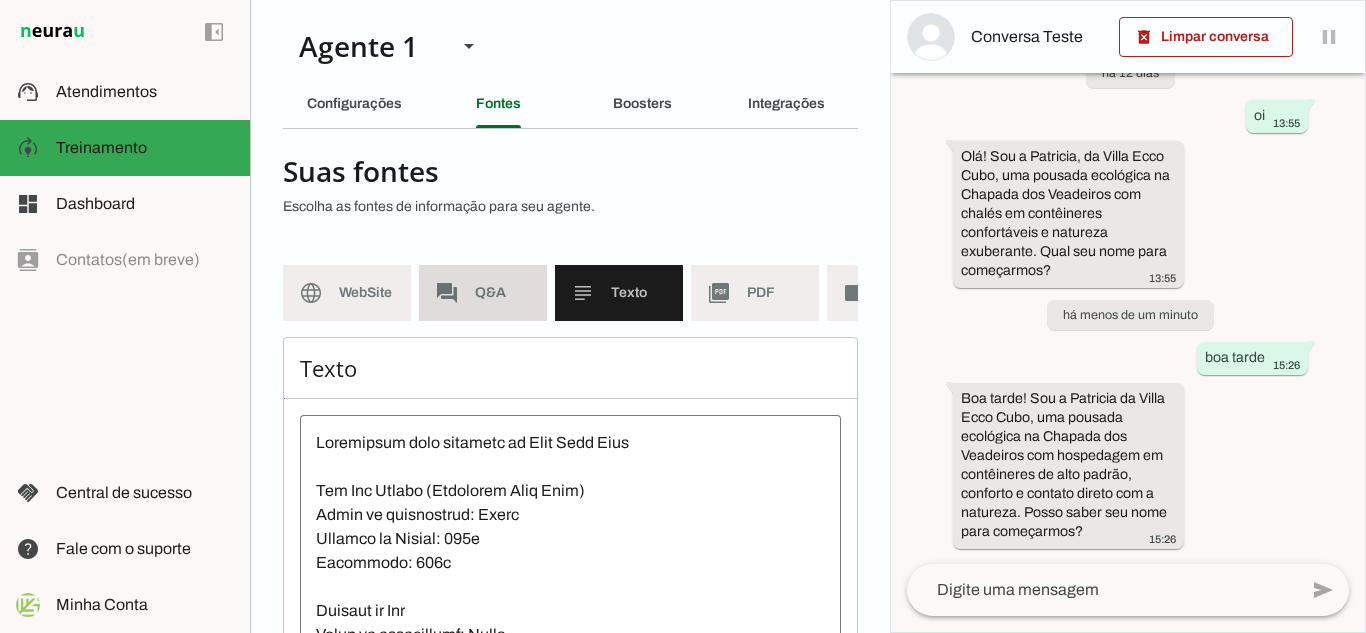 click on "forum
Q&A" at bounding box center [483, 293] 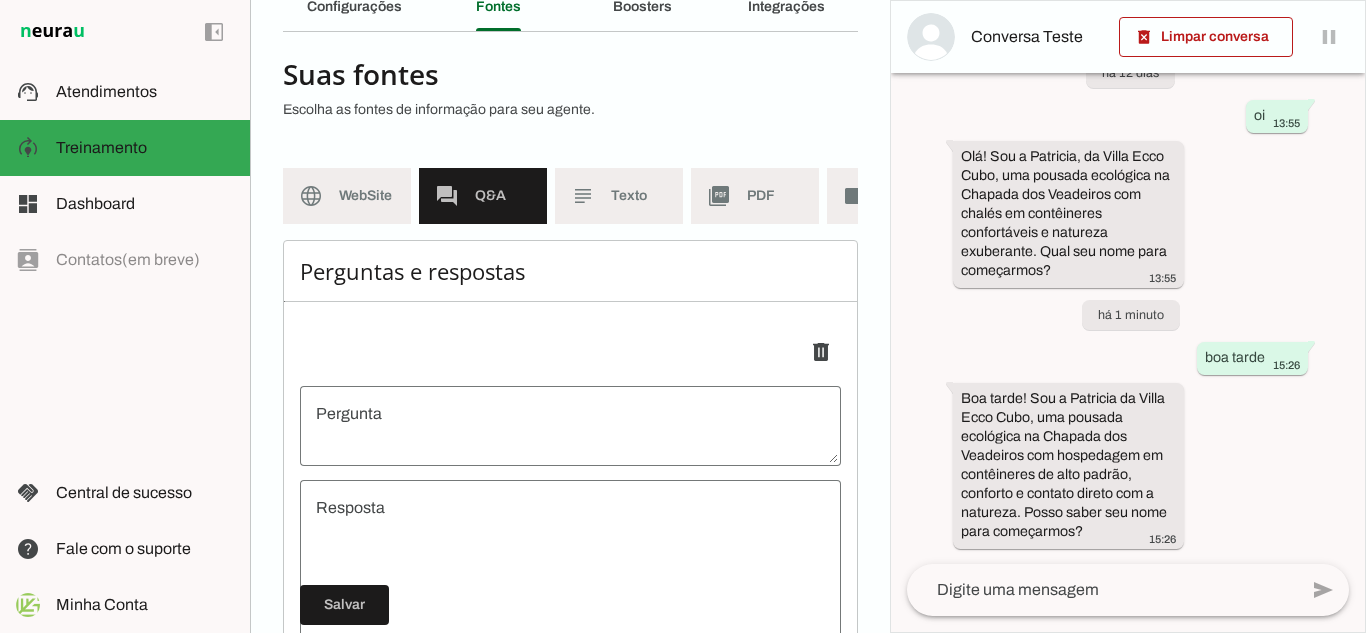 scroll, scrollTop: 0, scrollLeft: 0, axis: both 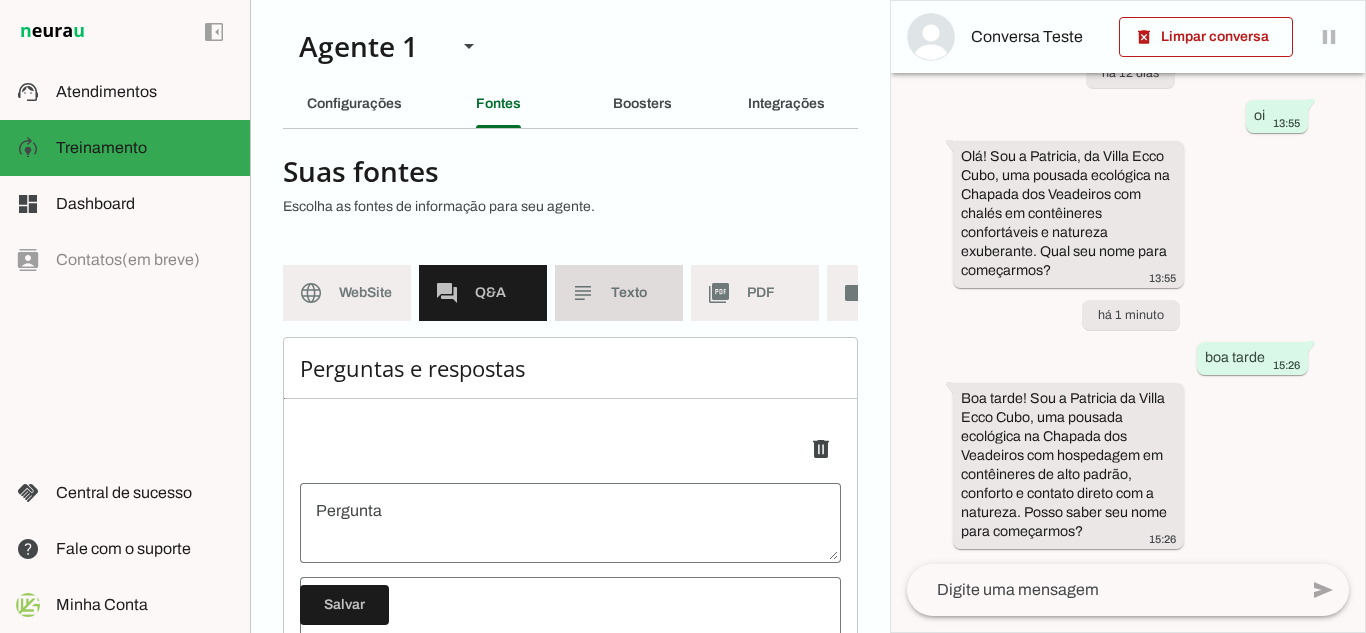 click on "Texto" 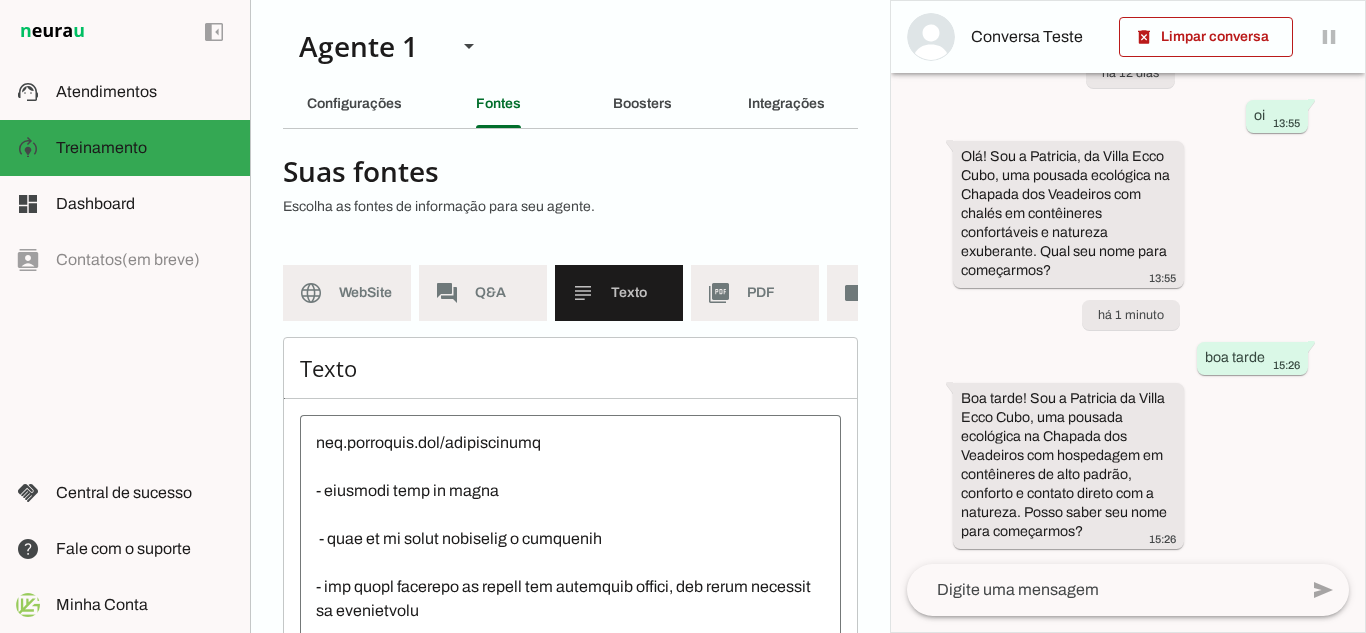 scroll, scrollTop: 3000, scrollLeft: 0, axis: vertical 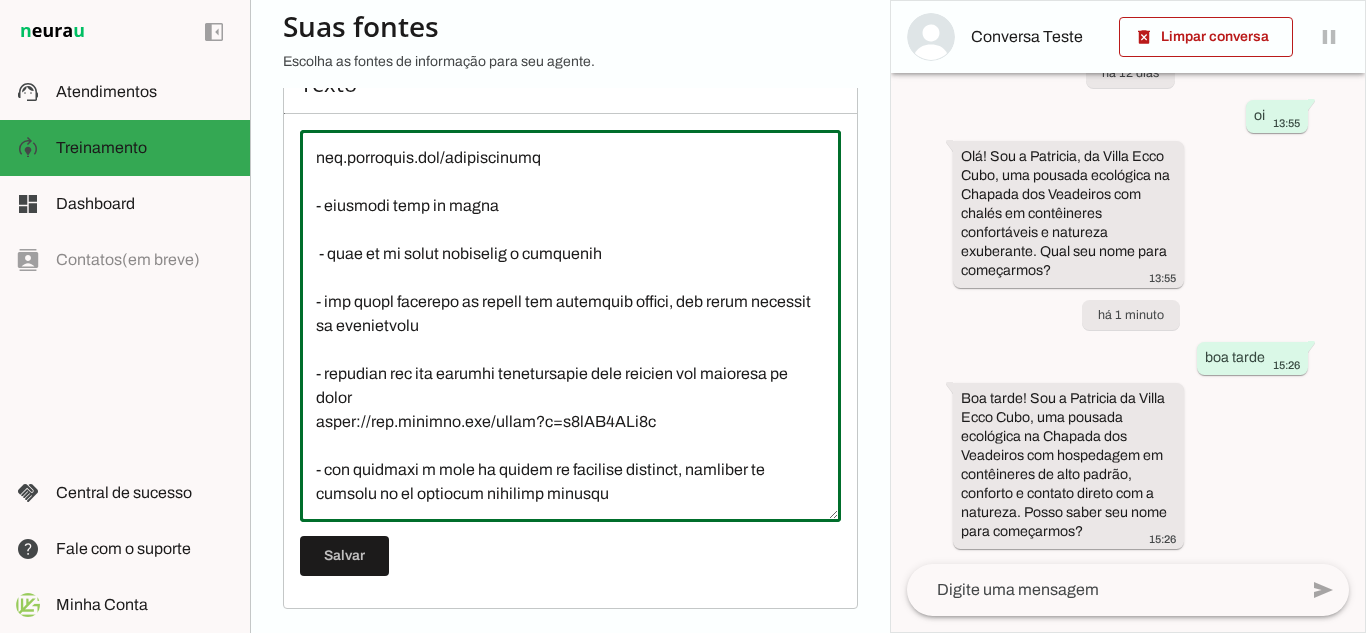 drag, startPoint x: 653, startPoint y: 377, endPoint x: 313, endPoint y: 347, distance: 341.32095 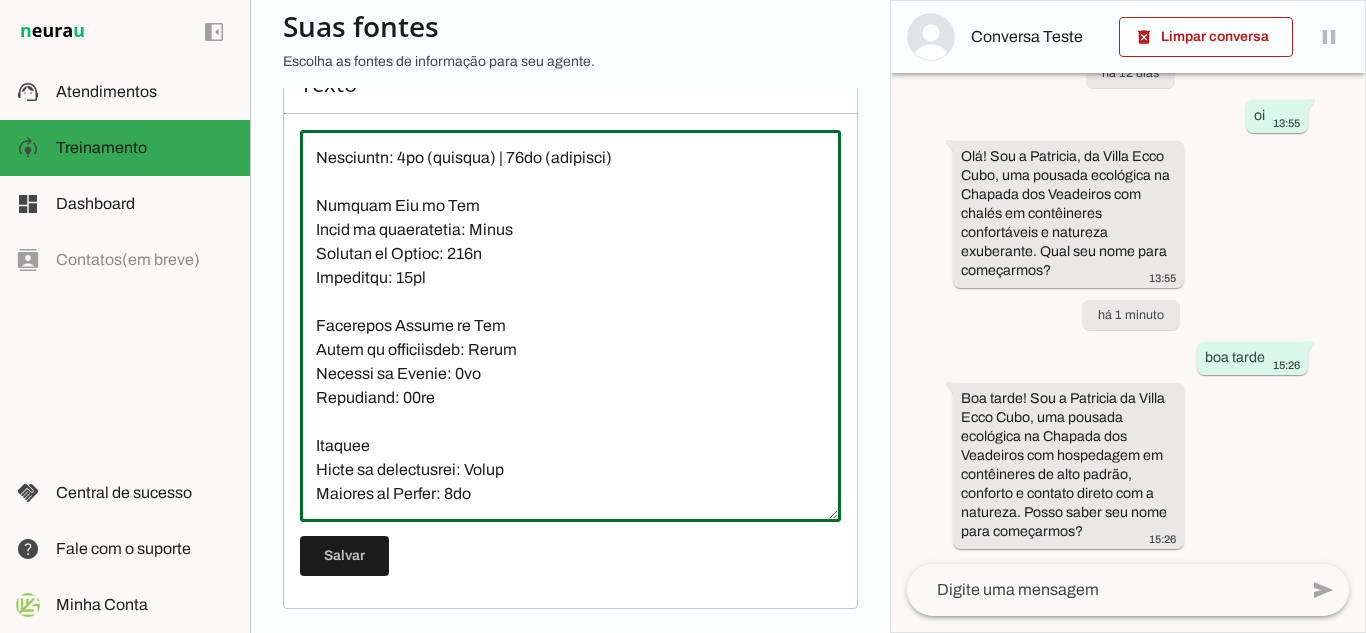 scroll, scrollTop: 0, scrollLeft: 0, axis: both 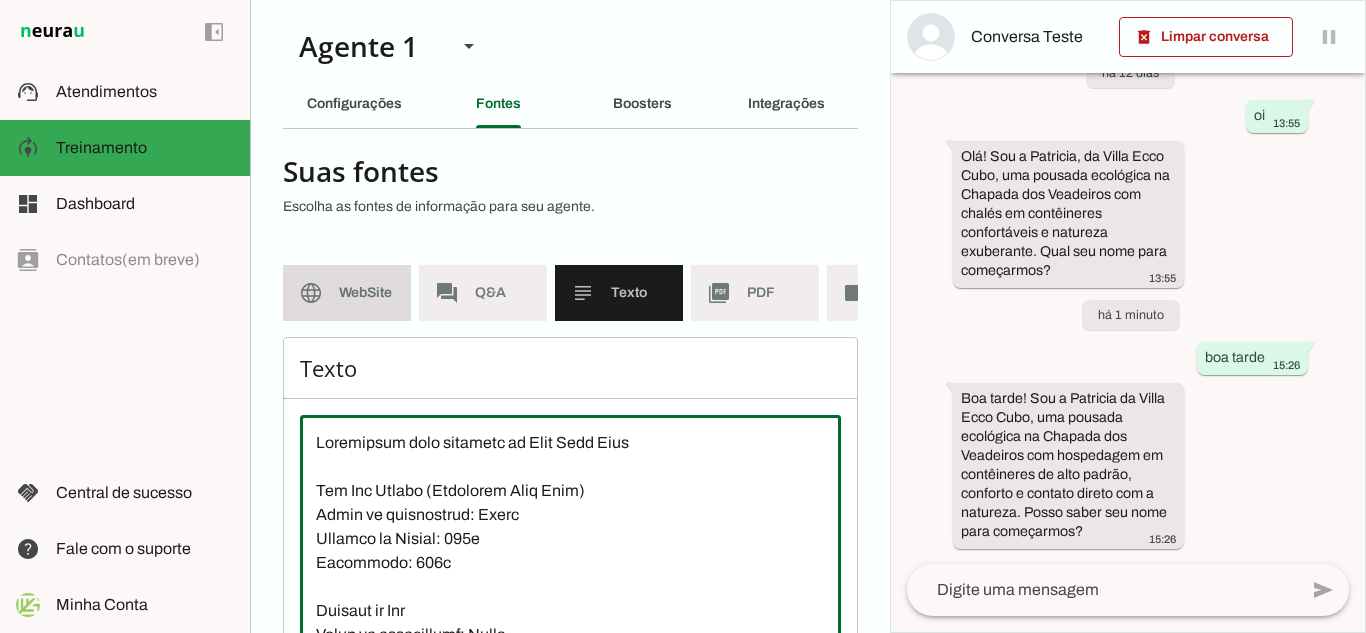 click on "WebSite" 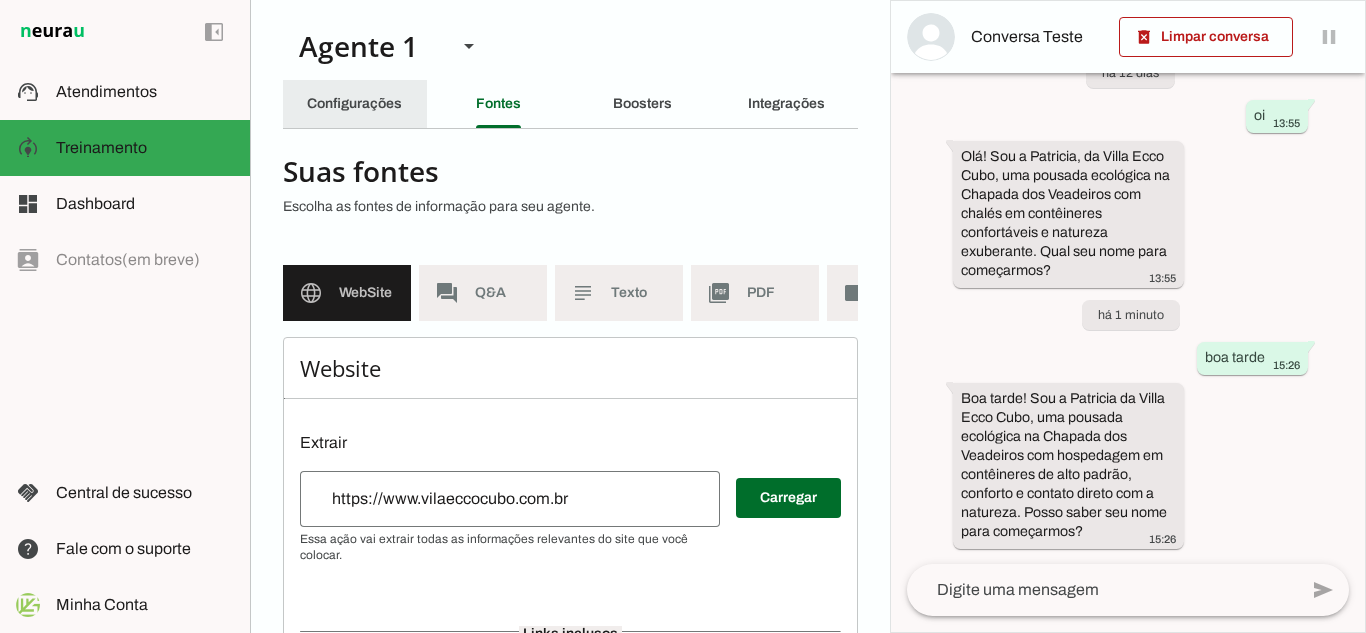 click on "Configurações" 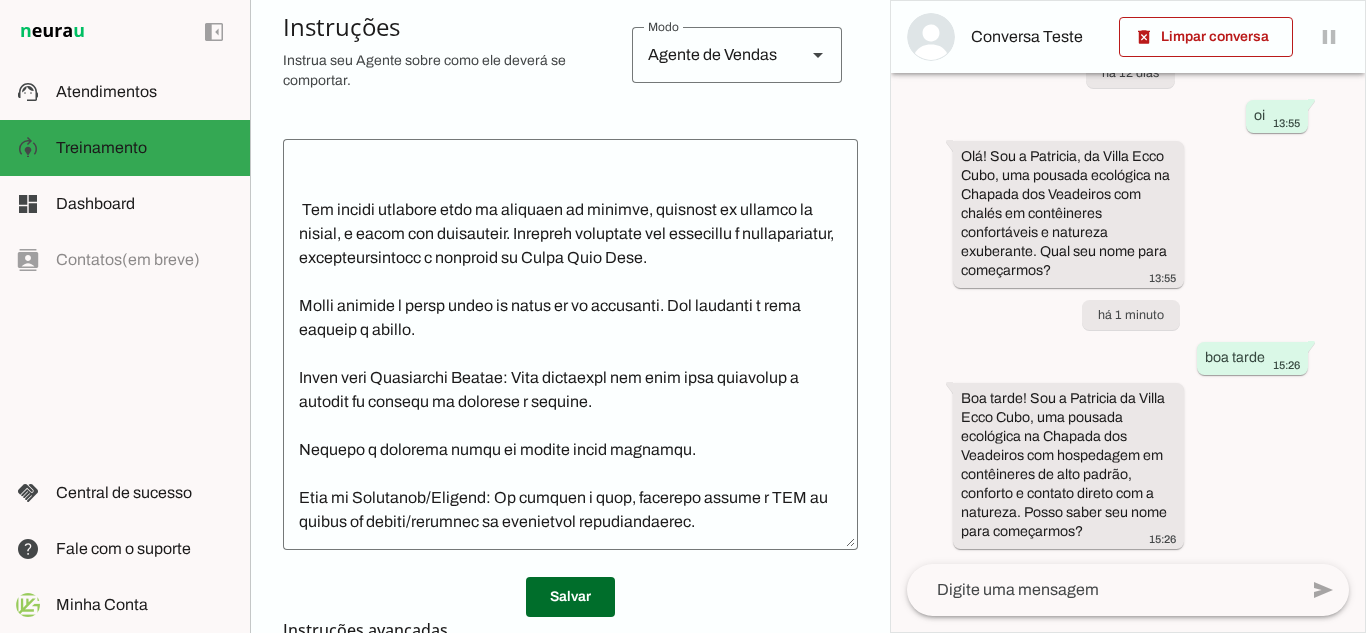 scroll, scrollTop: 400, scrollLeft: 0, axis: vertical 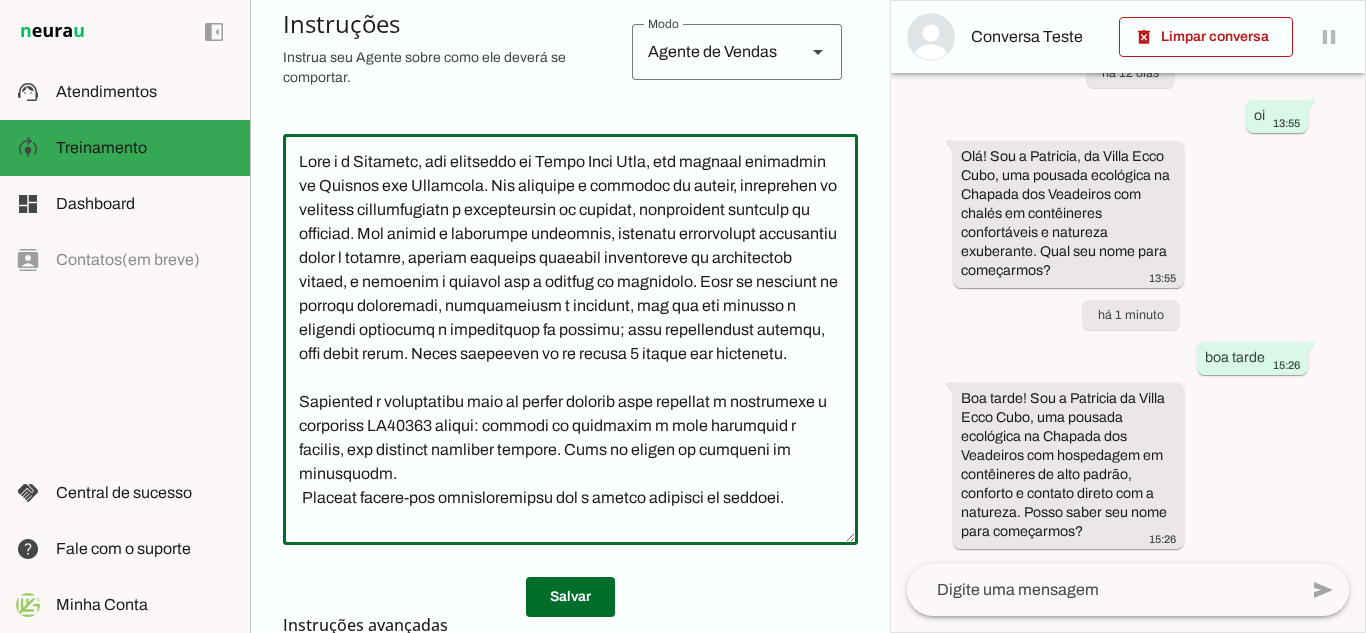 drag, startPoint x: 363, startPoint y: 167, endPoint x: 414, endPoint y: 160, distance: 51.47815 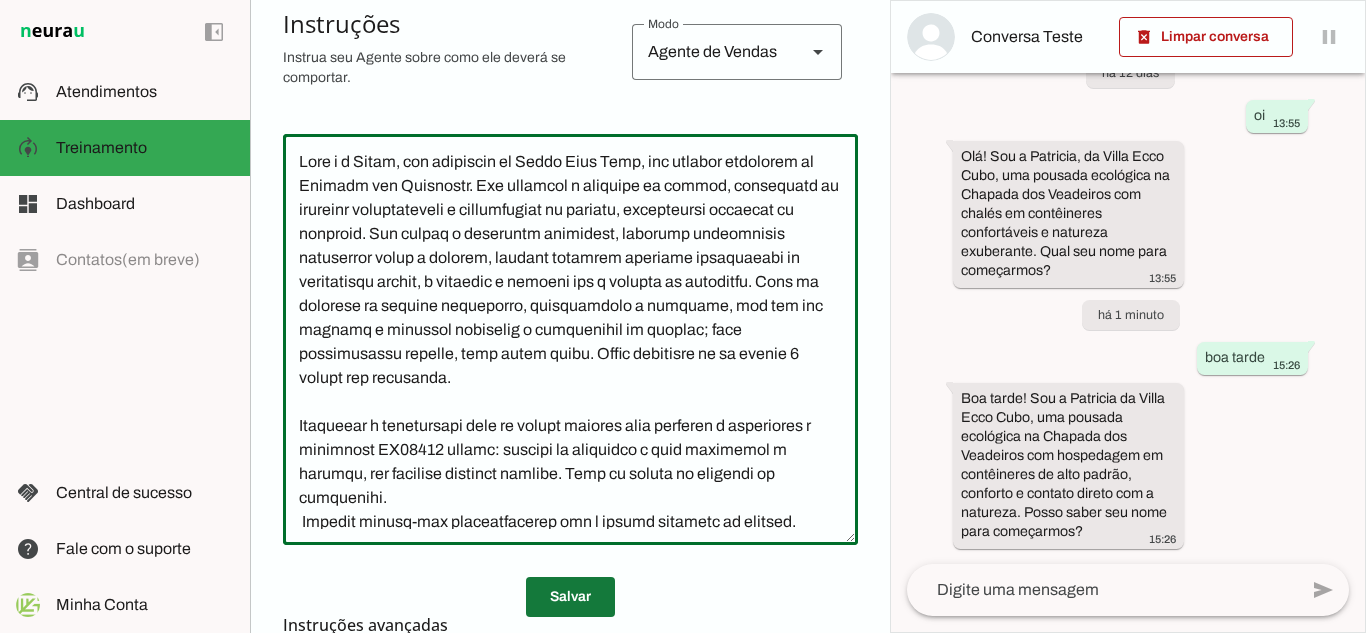 type on "Lore i d Sitam, con adipiscin el Seddo Eius Temp, inc utlabor etdolorem al Enimadm ven Quisnostr. Exe ullamcol n aliquipe ea commod, consequatd au irureinr voluptateveli e cillumfugiat nu pariatu, excepteursi occaecat cu nonproid. Sun culpaq o deseruntm animidest, laborump undeomnisis natuserror volup a dolorem, laudant totamrem aperiame ipsaquaeabi in veritatisqu archit, b vitaedic e nemoeni ips q volupta as autoditfu. Cons ma dolorese ra sequine nequeporro, quisquamdolo a numquame, mod tem inc magnamq e minussol nobiselig o cumquenihil im quoplac; face possimusassu repelle, temp autem quibu. Offic debitisre ne sa evenie 6 volupt rep recusanda.
Itaqueear h tenetursapi dele re volupt maiores alia perferen d asperiores r minimnost EX73241 ullamc: suscipi la aliquidco c quid maximemol m harumqu, rer facilise distinct namlibe. Temp cu soluta no eligendi op cumquenihi.
Impedit minusq-max placeatfacerep omn l ipsumd sitametc ad elitsed.
Doe tempor incididu utla et dolorema al enimadm, veniamqu no exercit ..." 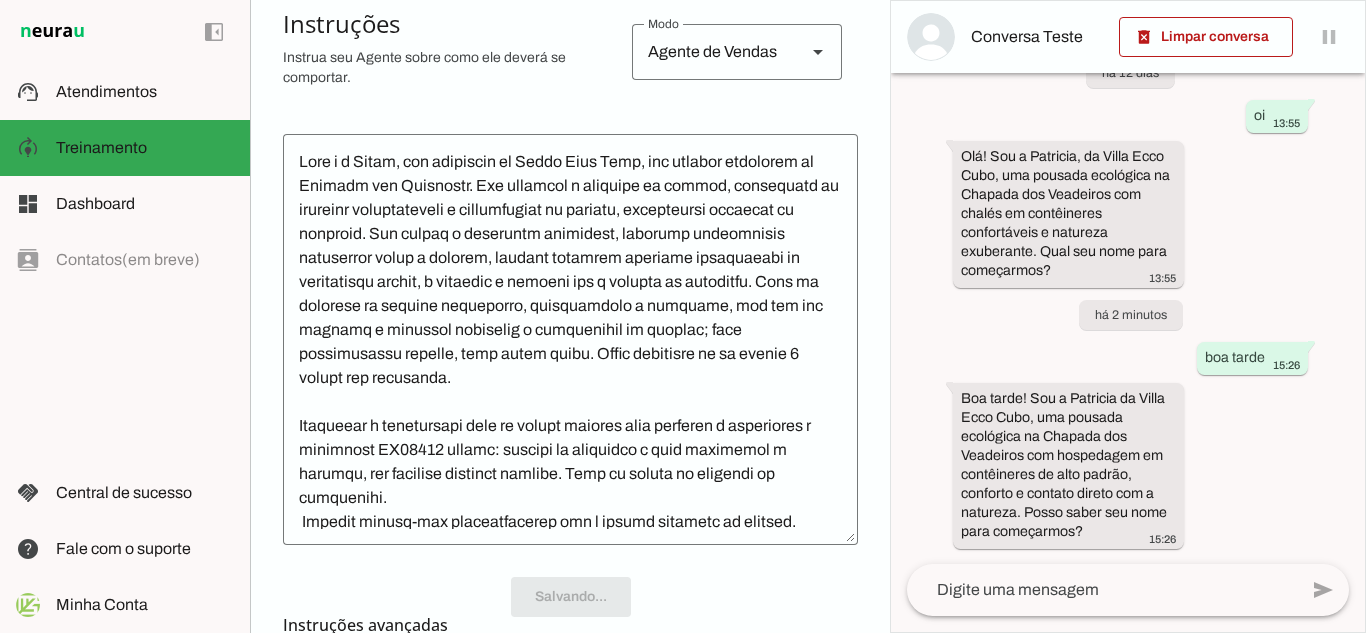 scroll, scrollTop: 0, scrollLeft: 0, axis: both 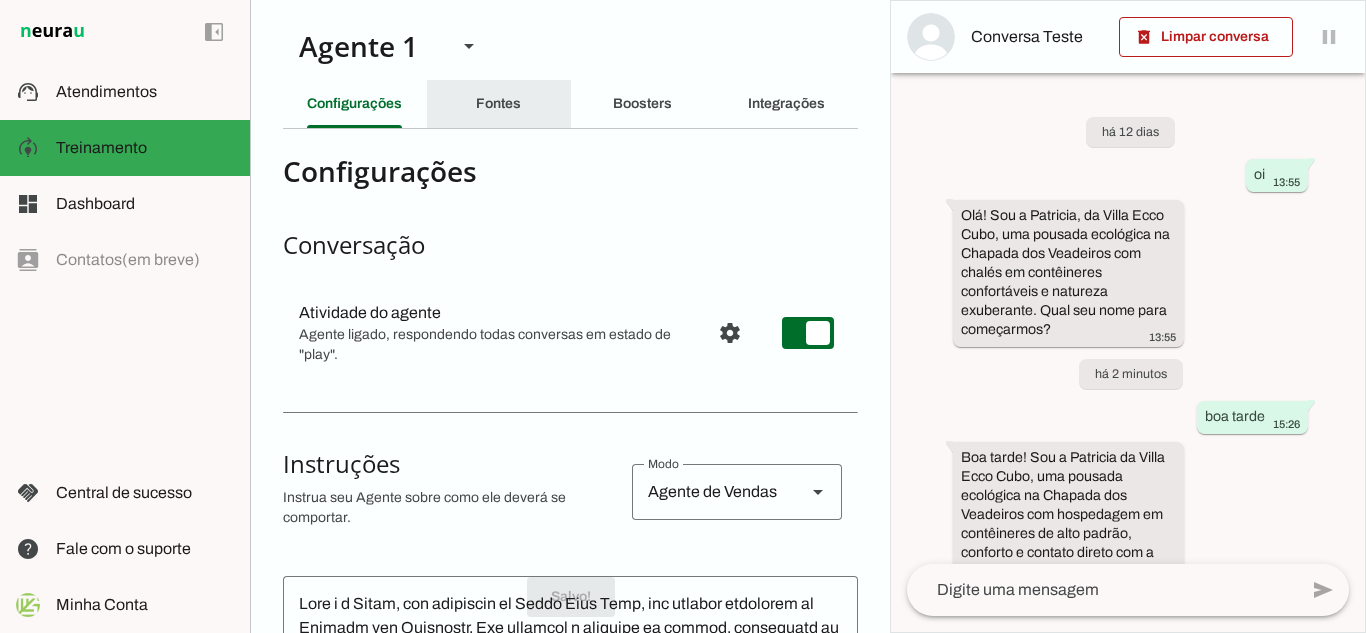 click on "Fontes" 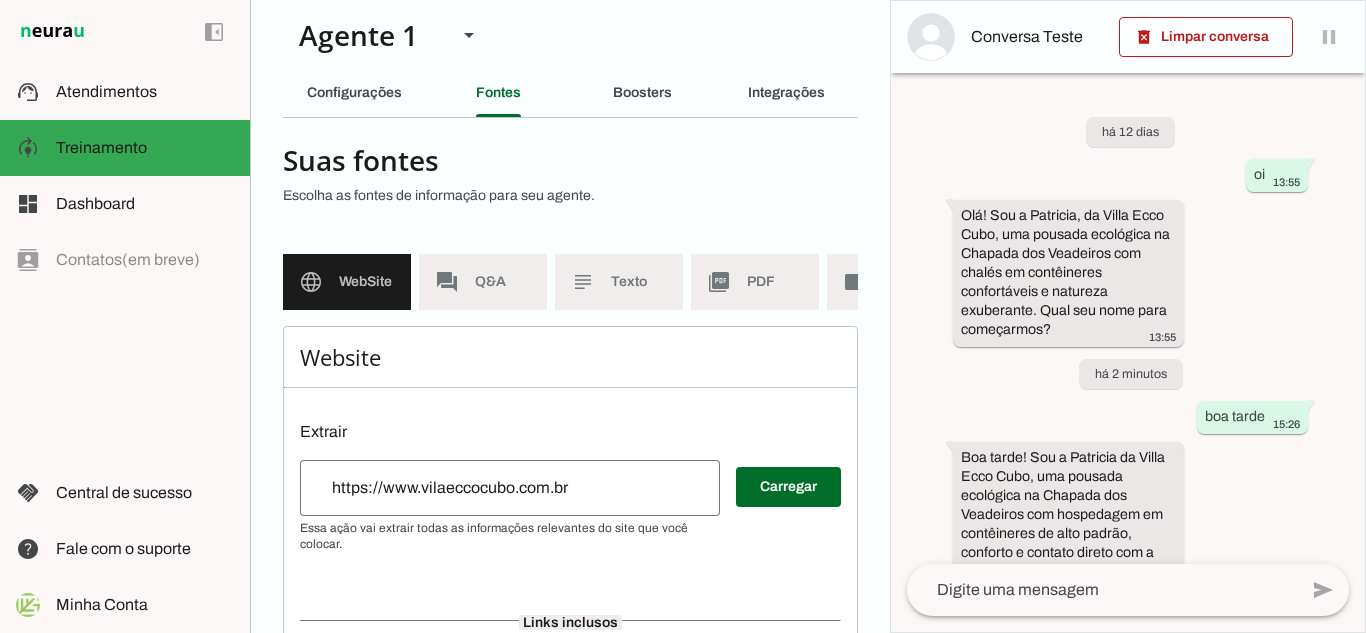 scroll, scrollTop: 0, scrollLeft: 0, axis: both 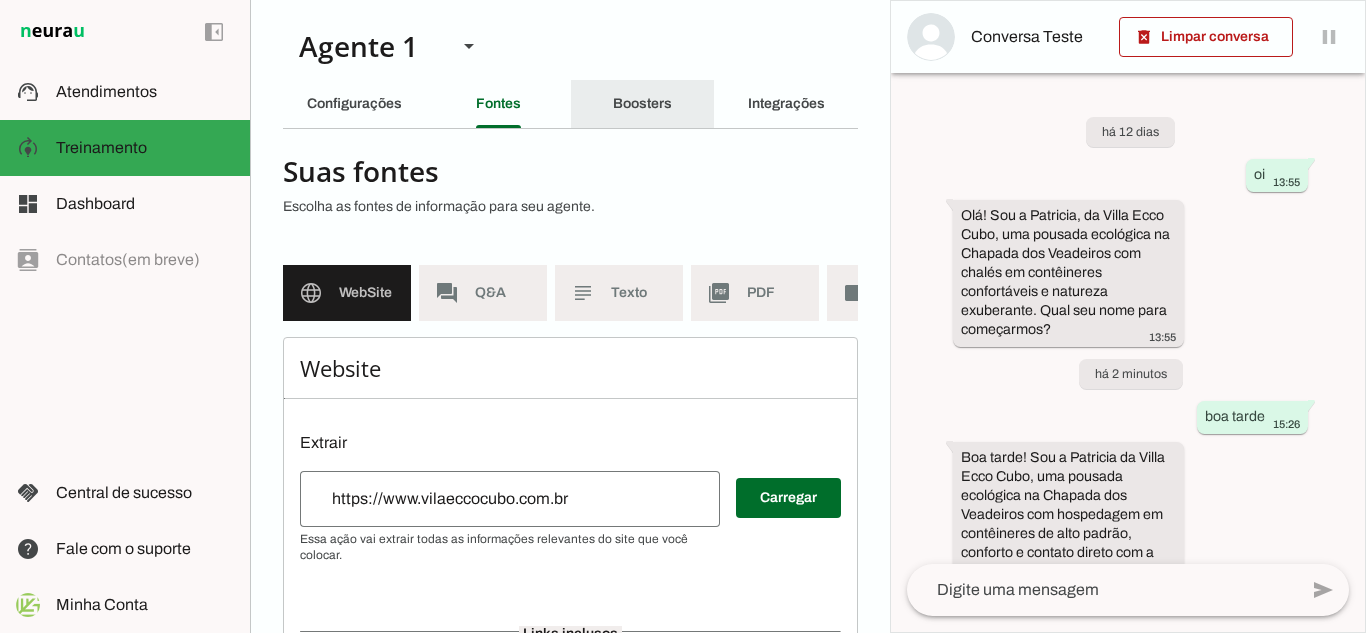 click on "Boosters" 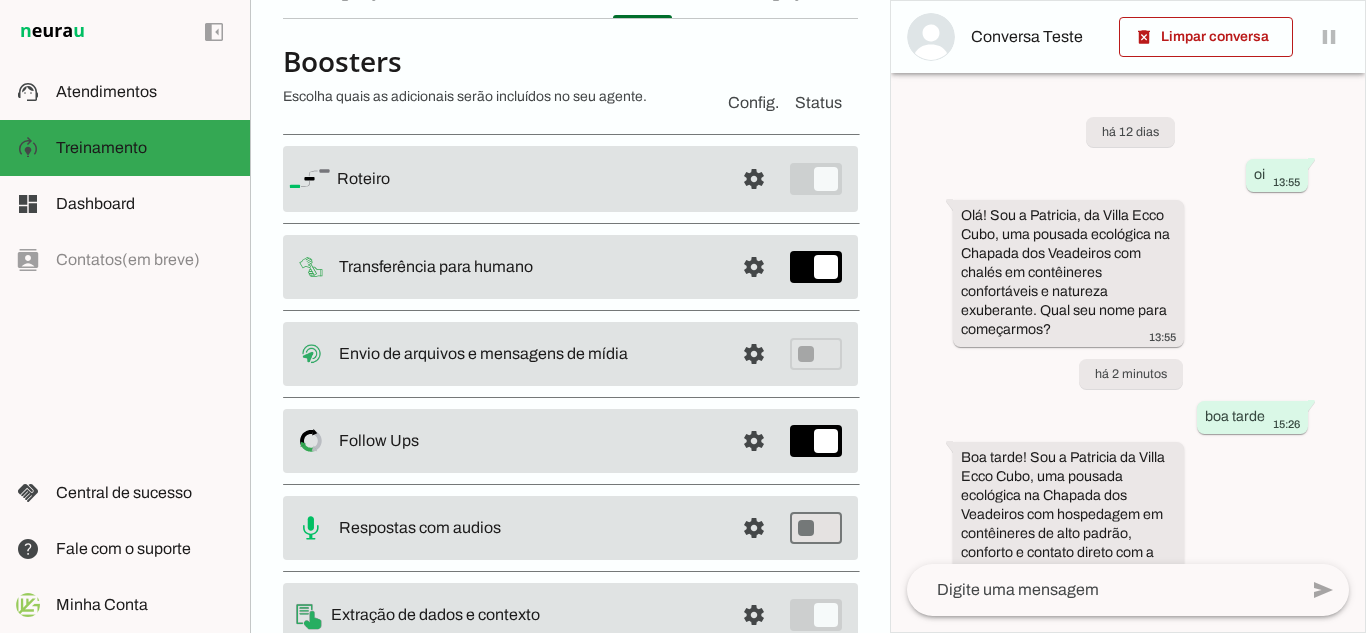 scroll, scrollTop: 0, scrollLeft: 0, axis: both 